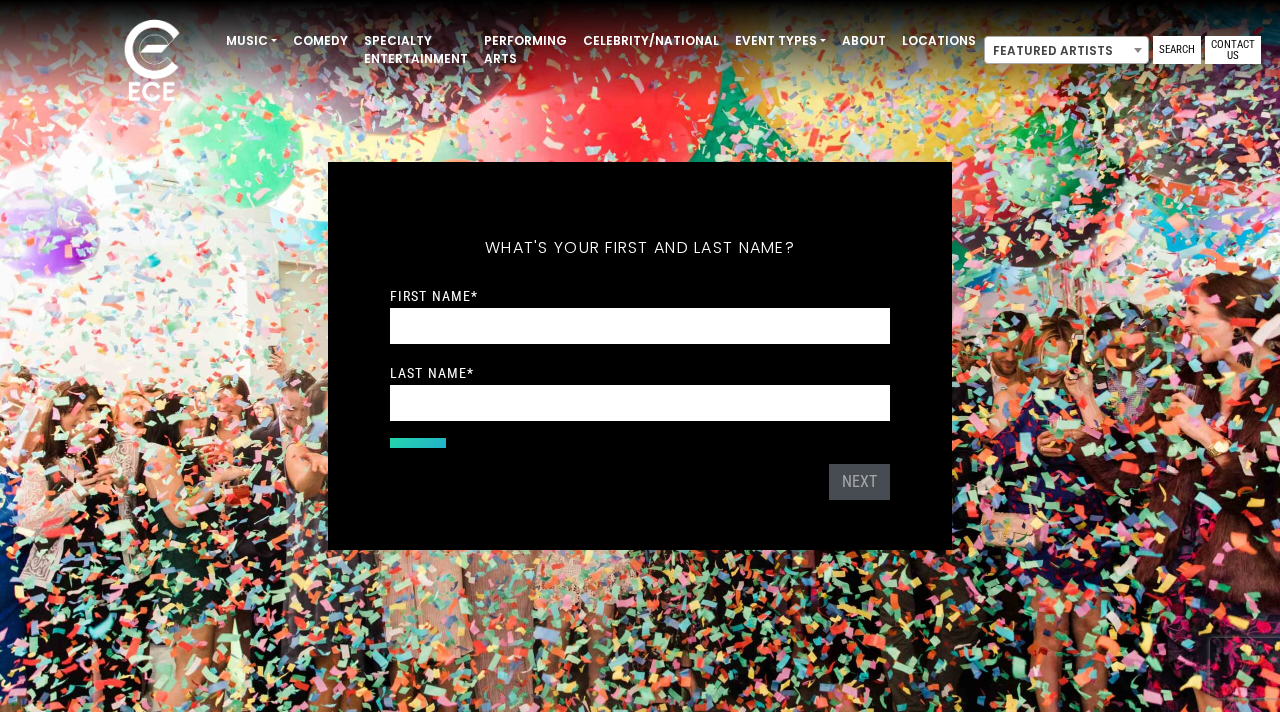 click on "First Name *" at bounding box center [640, 326] 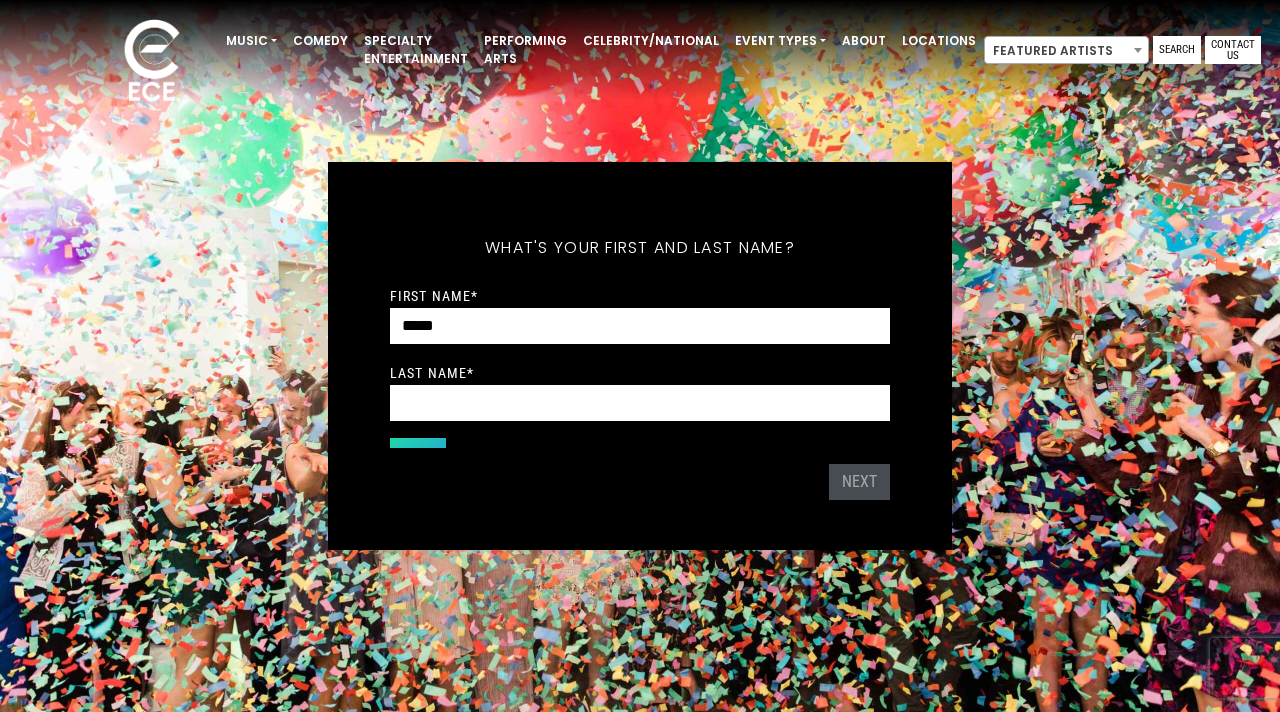 type on "*****" 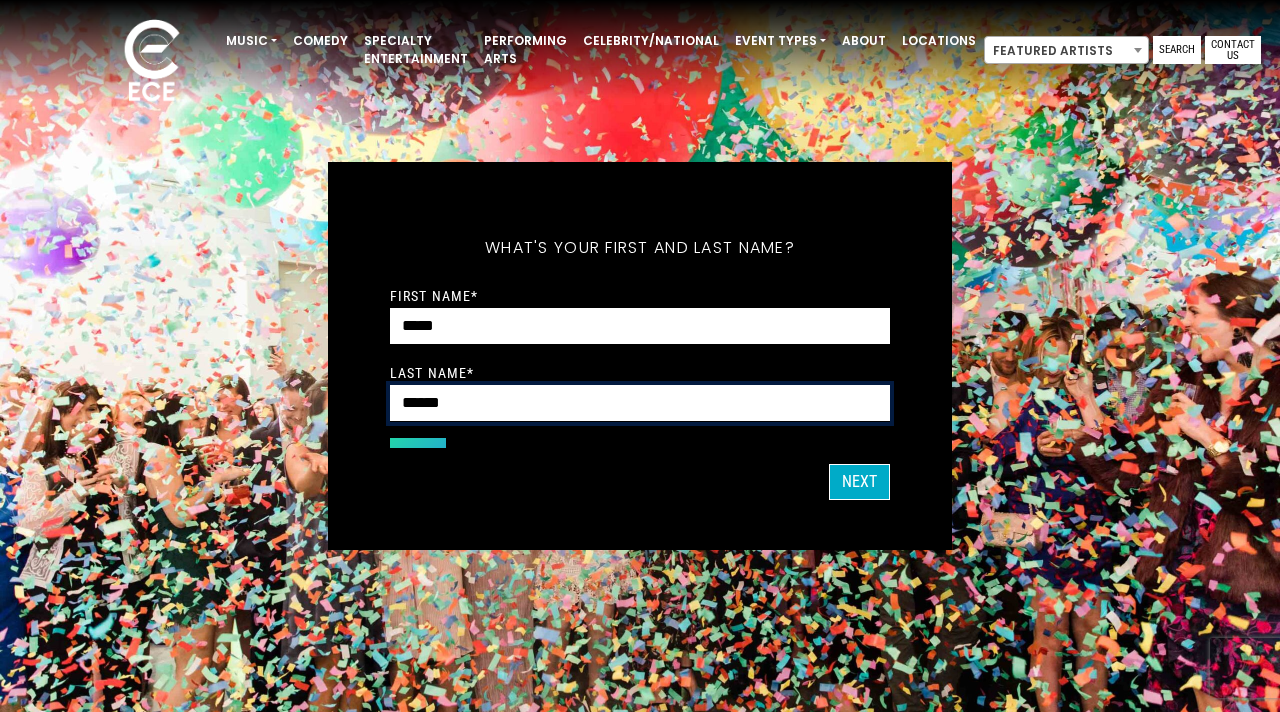 type on "******" 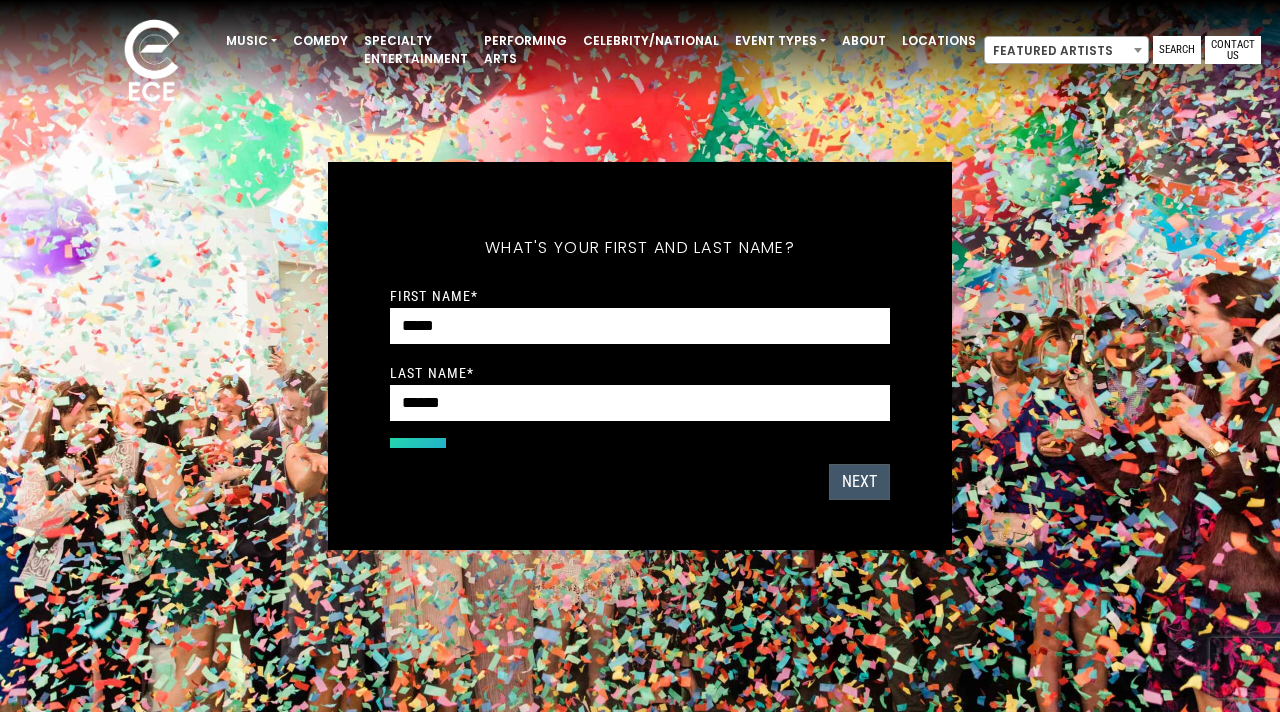click on "Next" at bounding box center (859, 482) 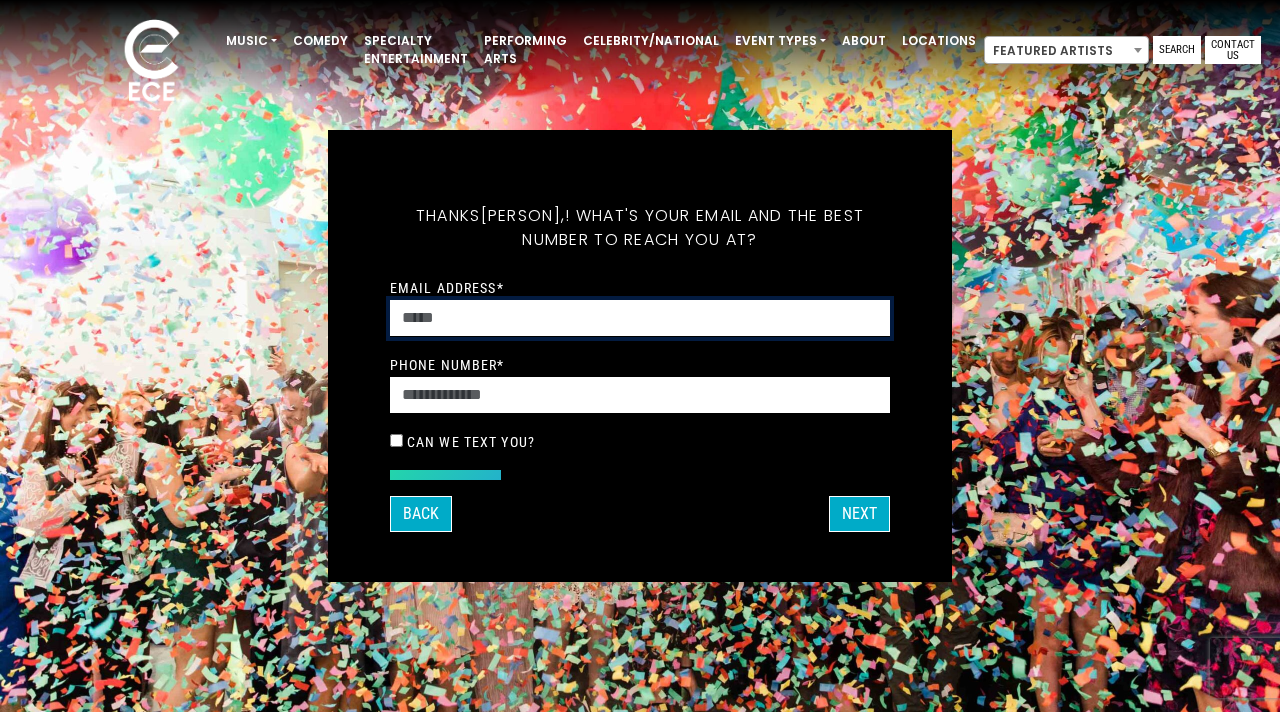 click on "Email Address *" at bounding box center [640, 318] 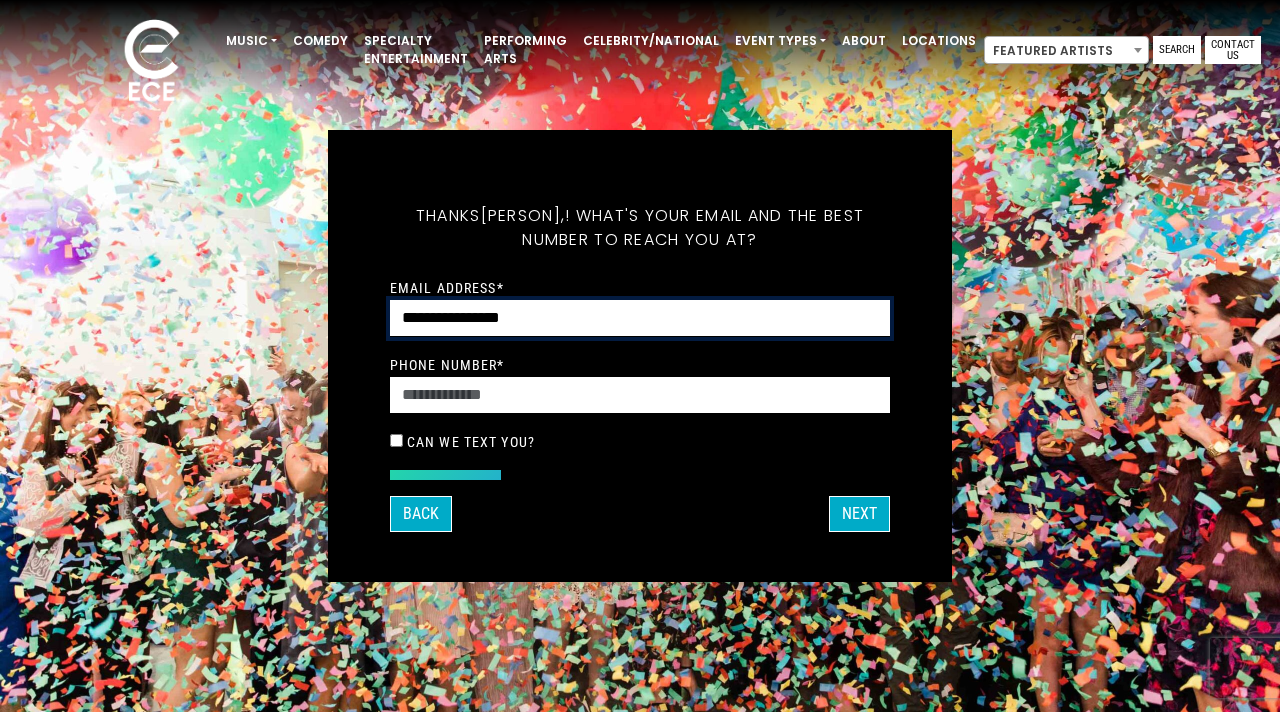type on "**********" 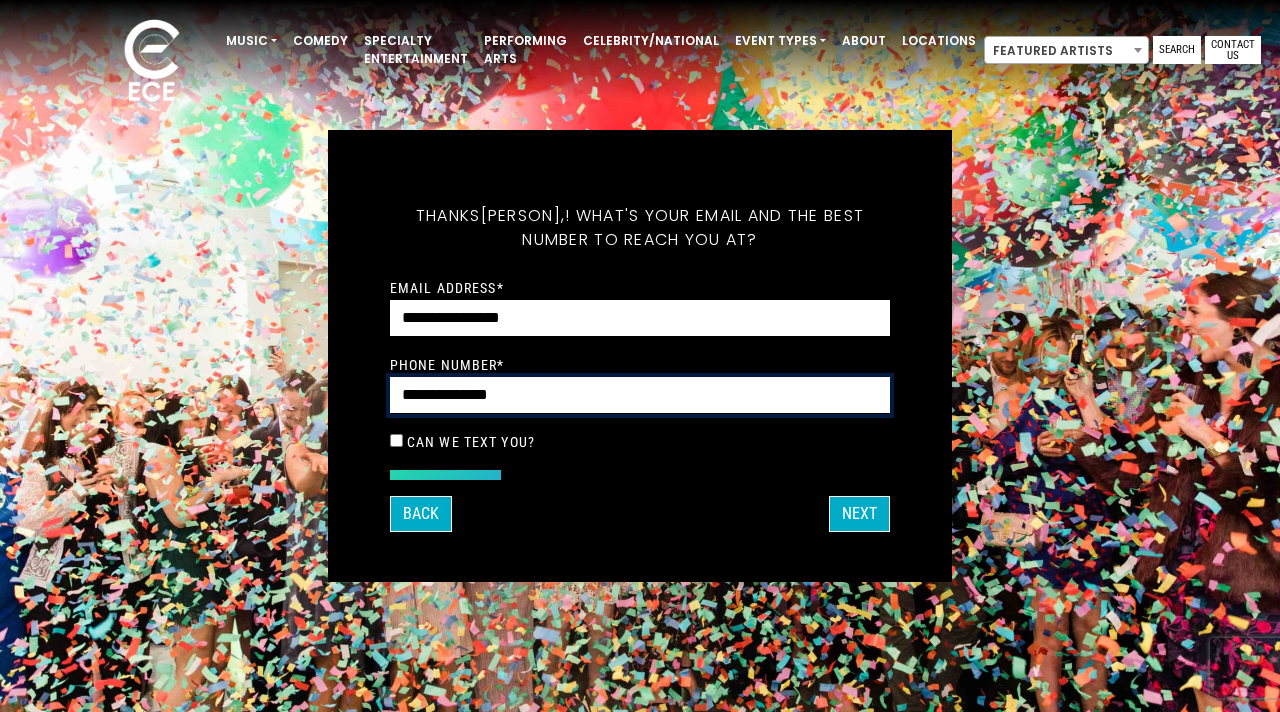 type on "**********" 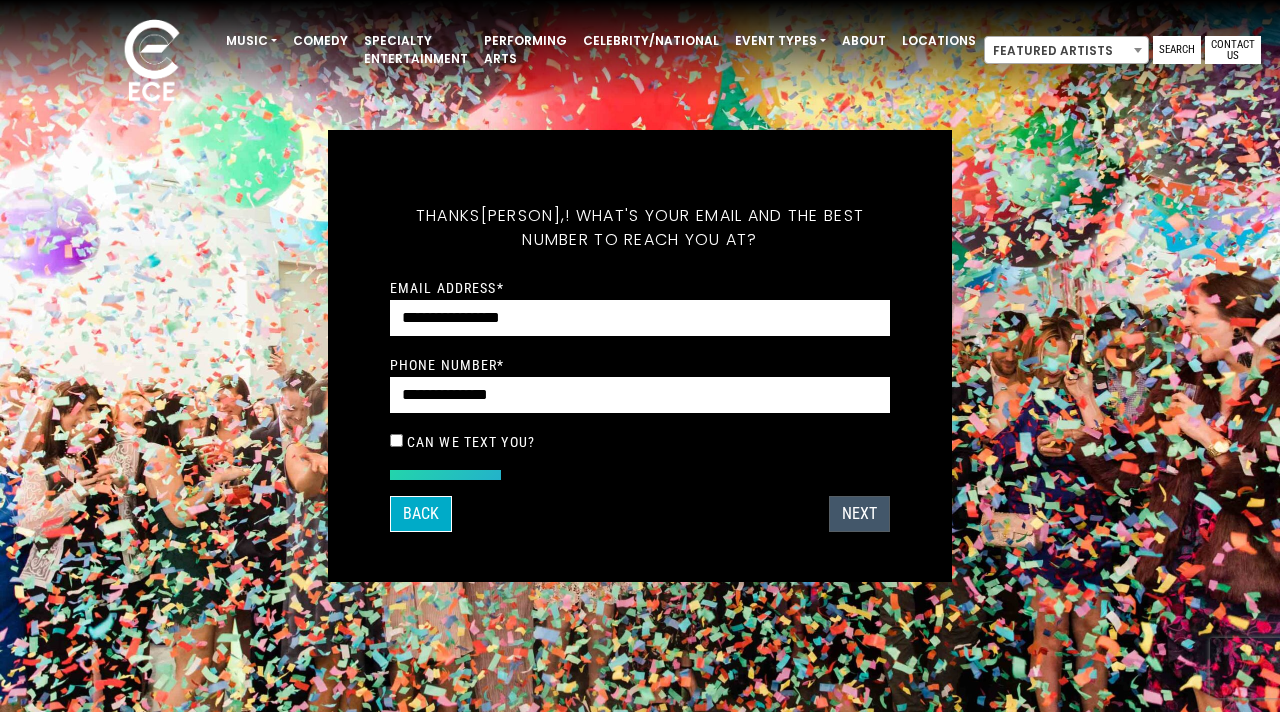 click on "Next" at bounding box center (859, 514) 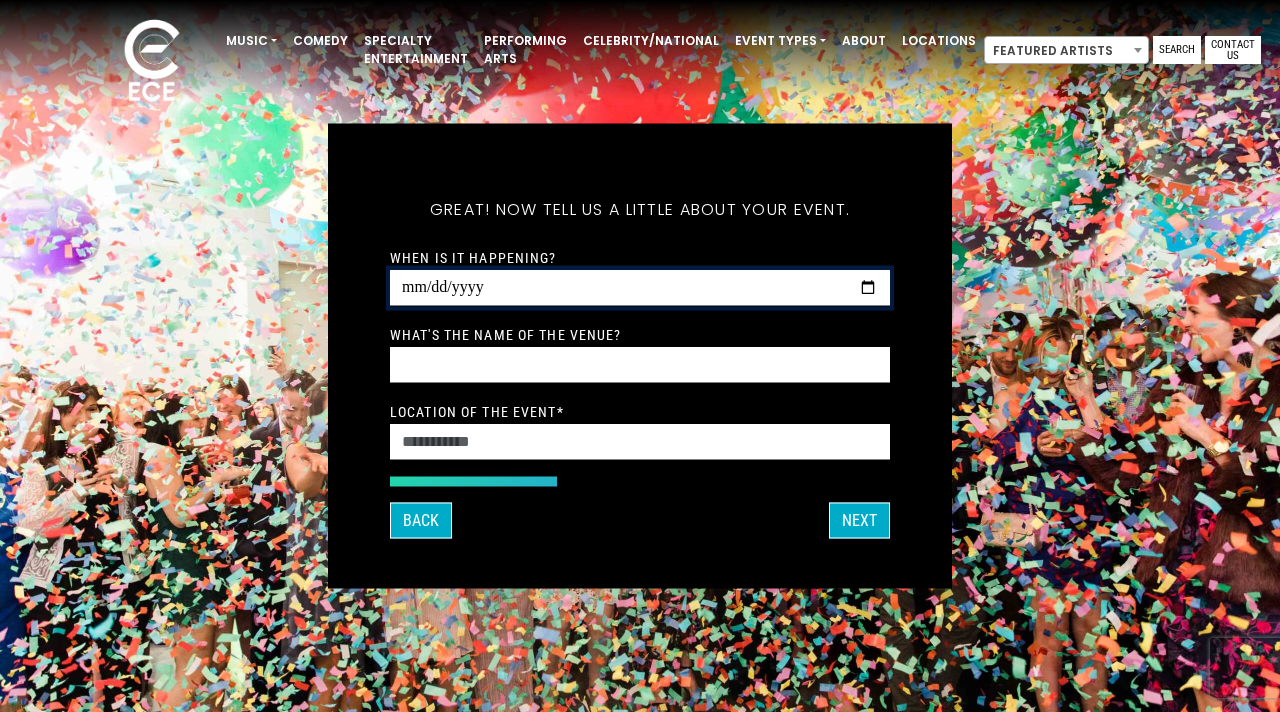 click on "When is it happening?" at bounding box center [640, 288] 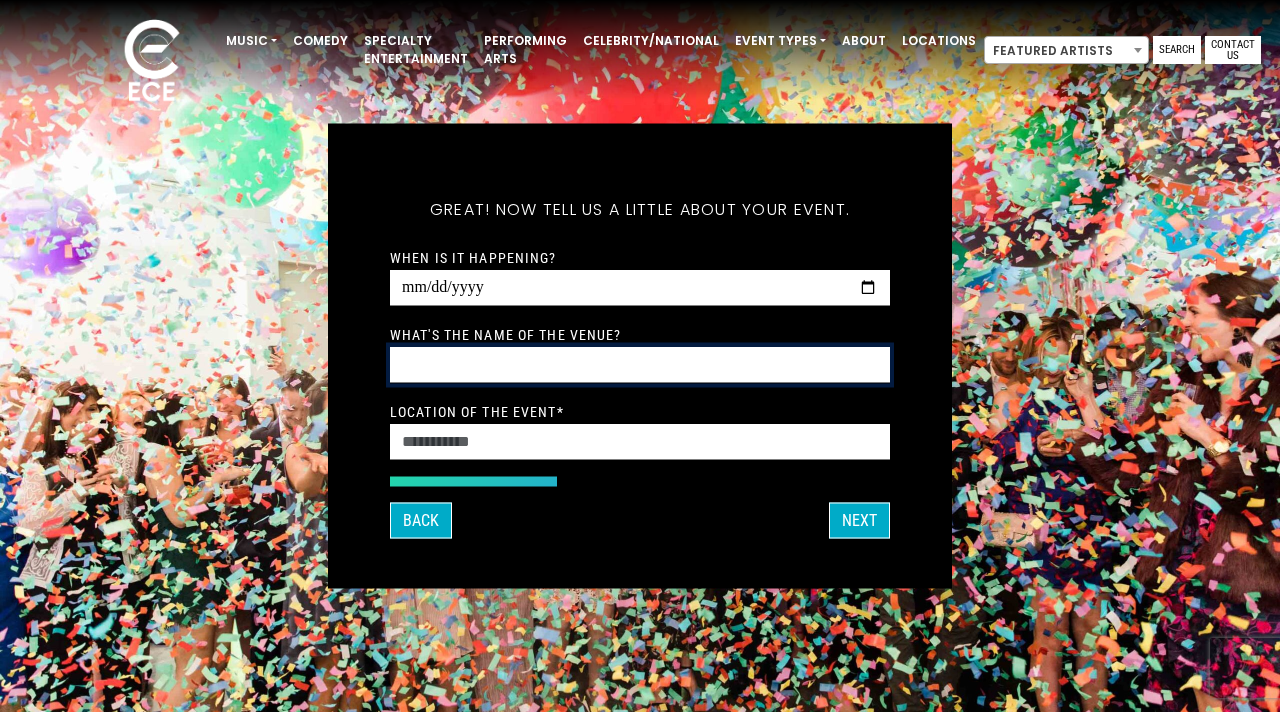 click on "What's the name of the venue?" at bounding box center [640, 365] 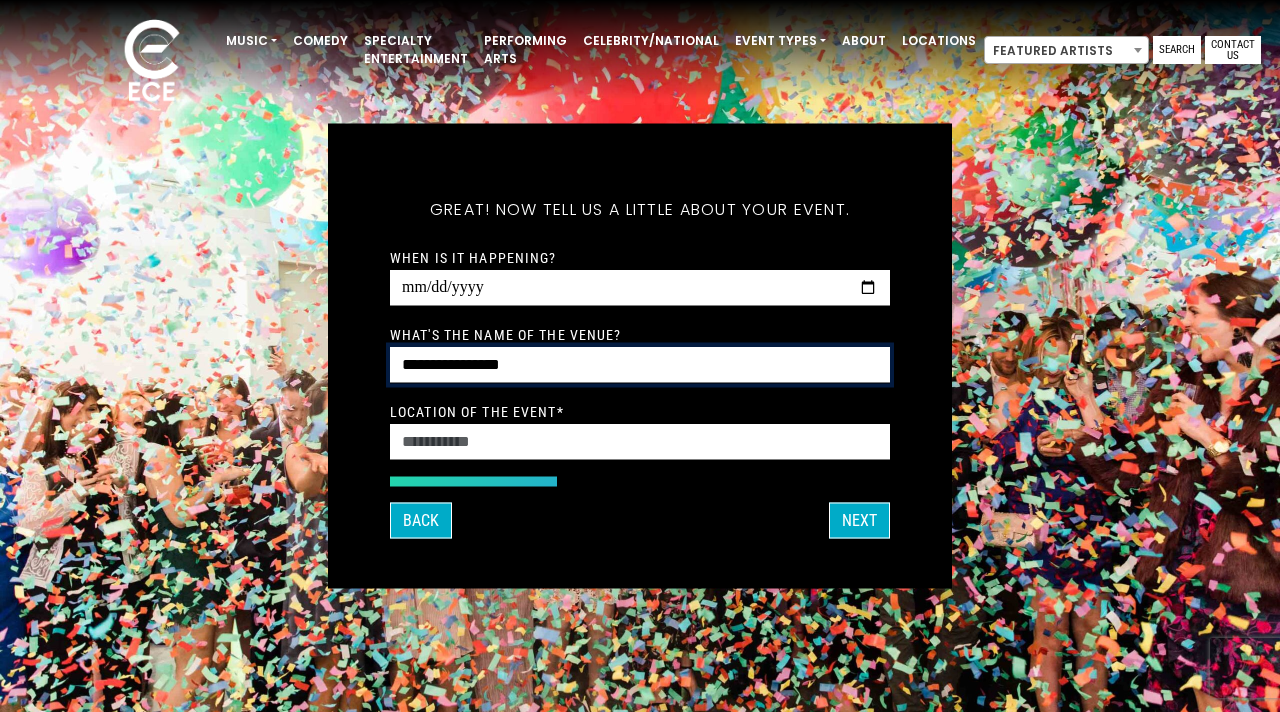 type on "**********" 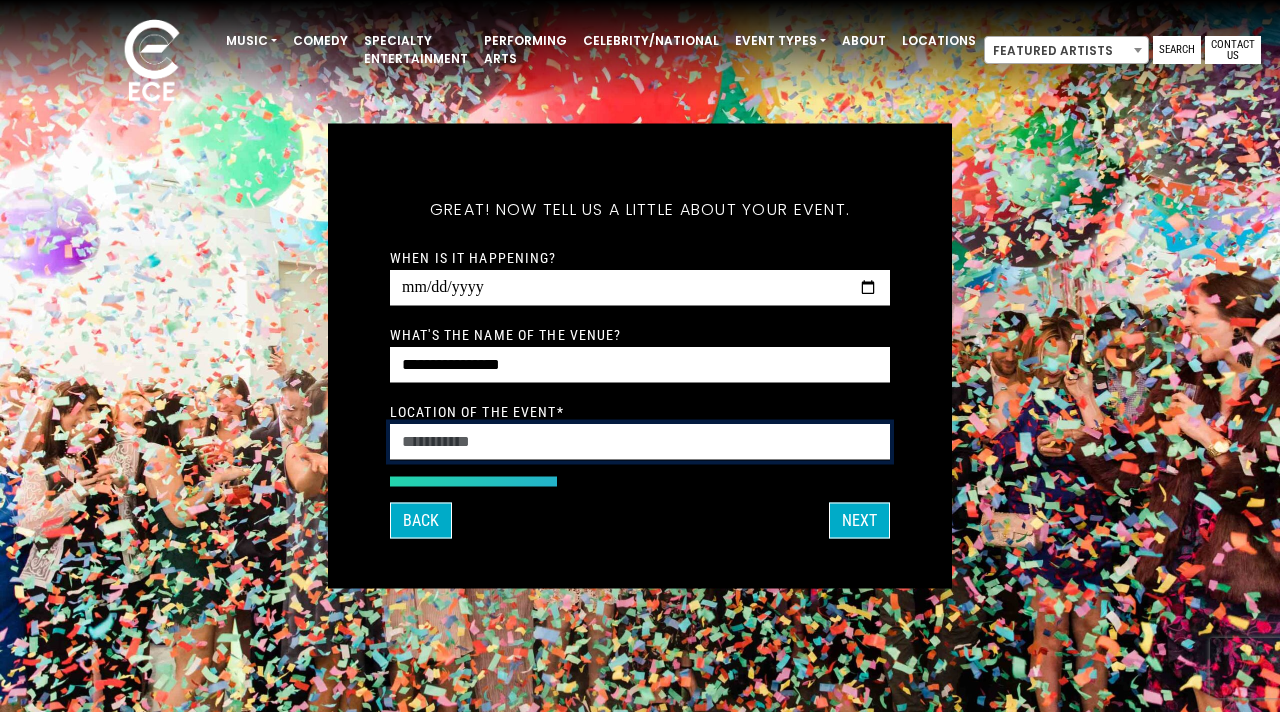 click on "Location of the event *" at bounding box center [640, 442] 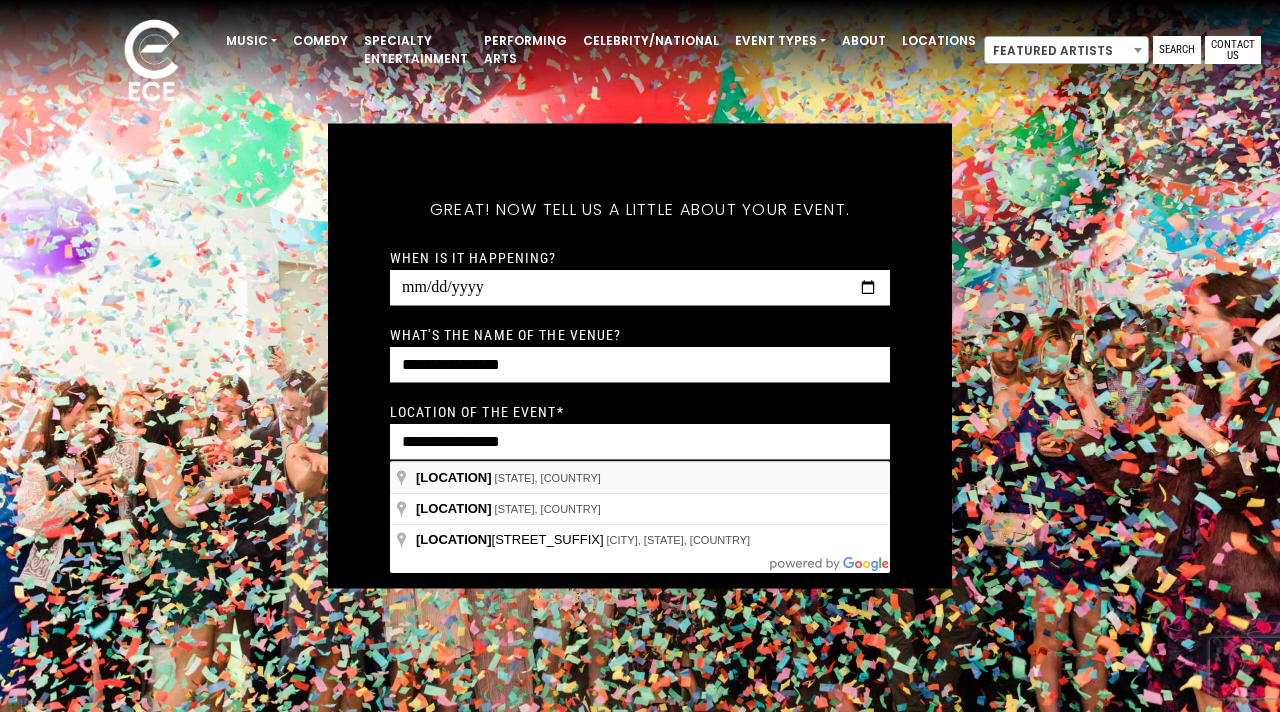 type on "**********" 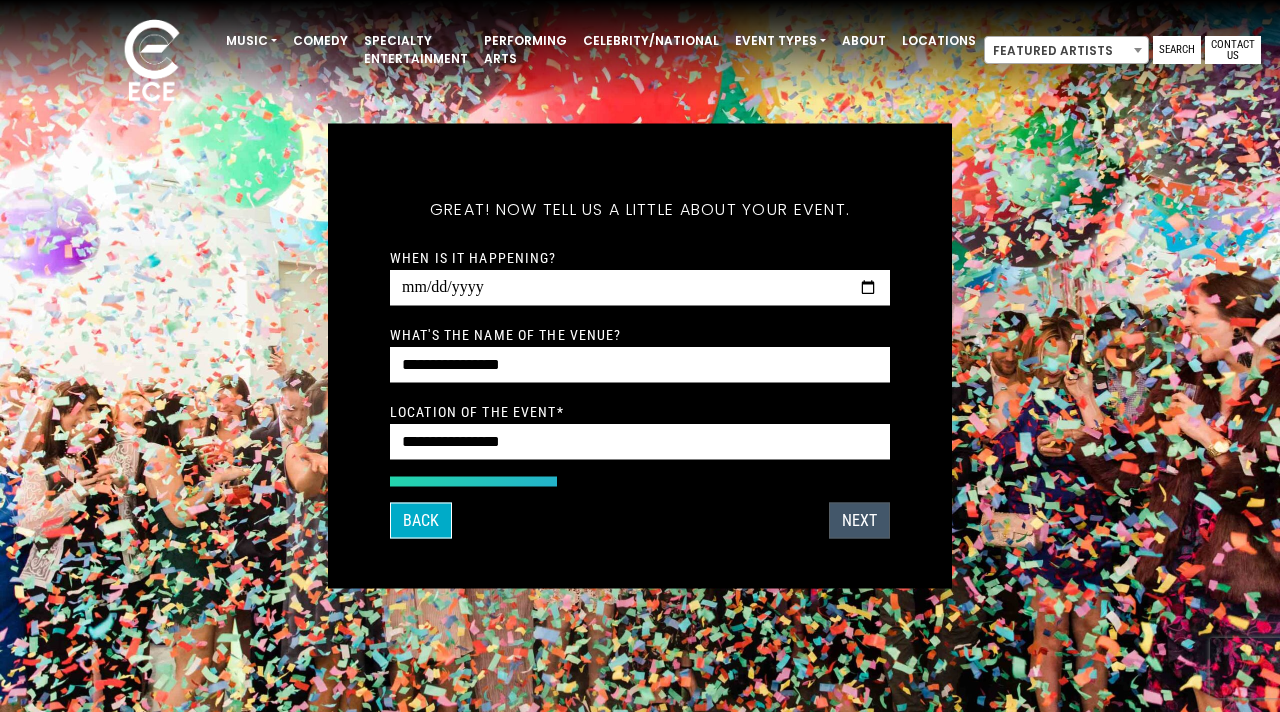 click on "Next" at bounding box center (859, 521) 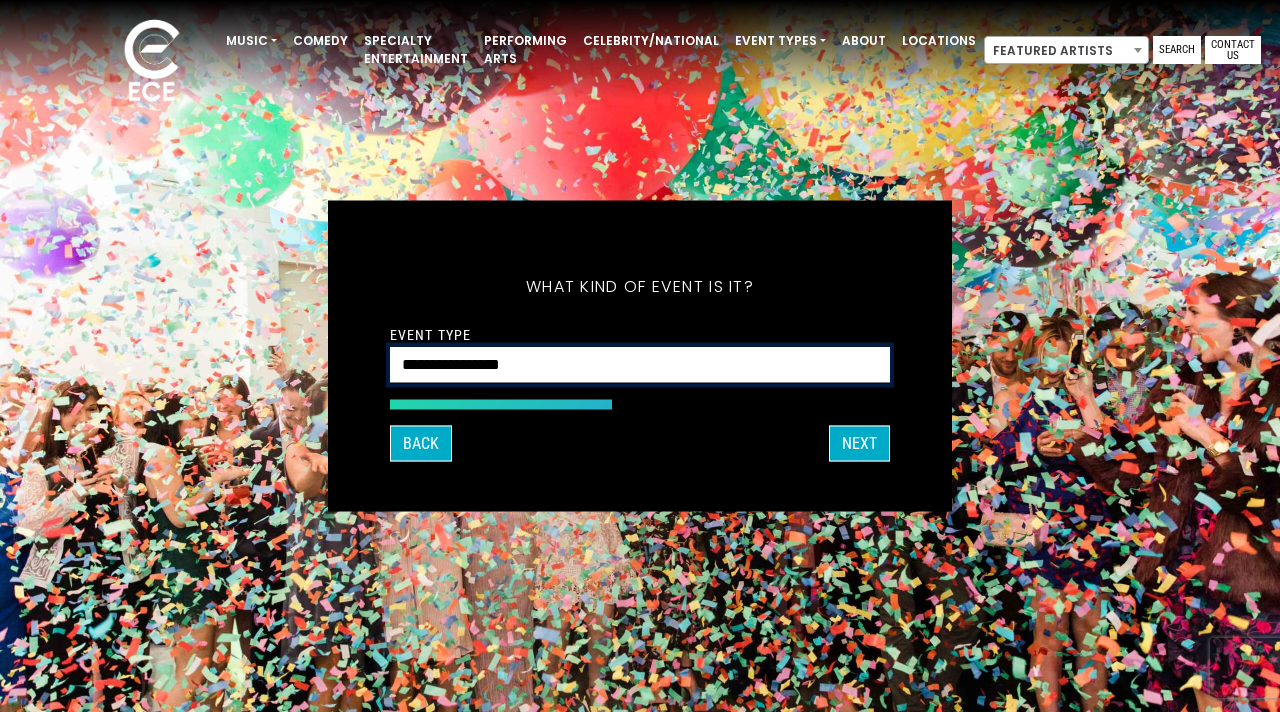 click on "**********" at bounding box center (640, 365) 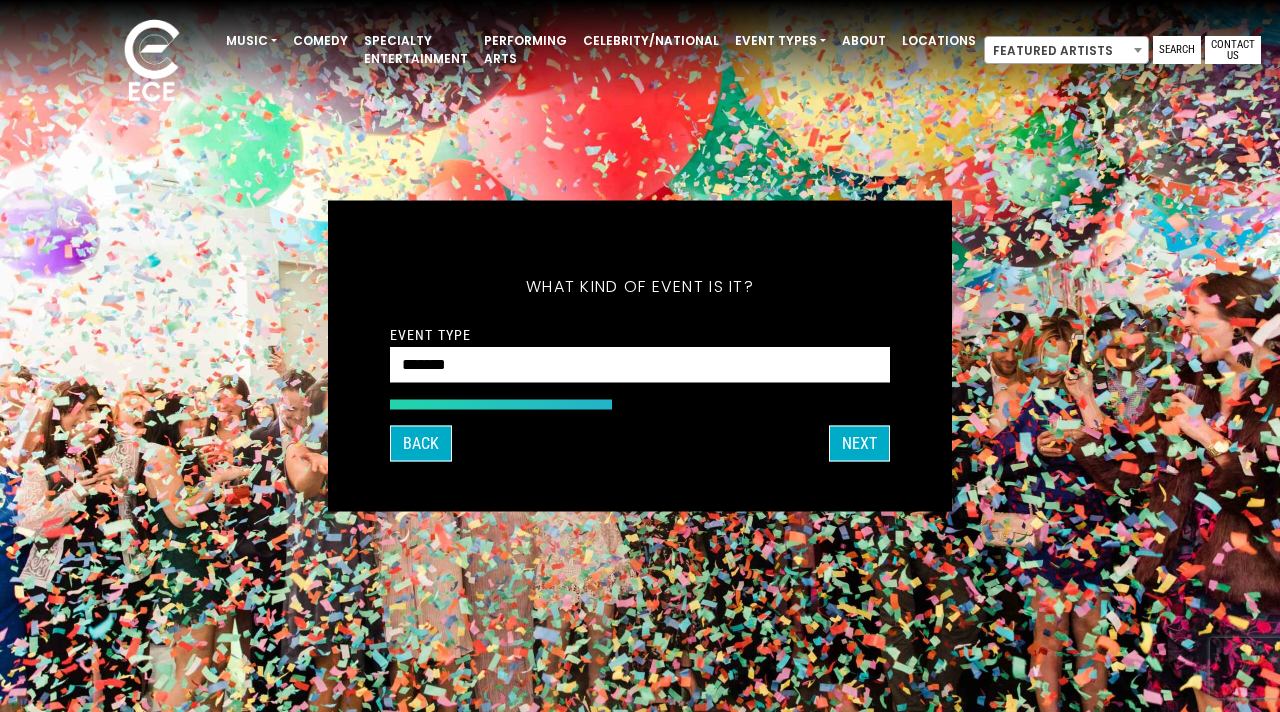 click on "Next" at bounding box center [859, 444] 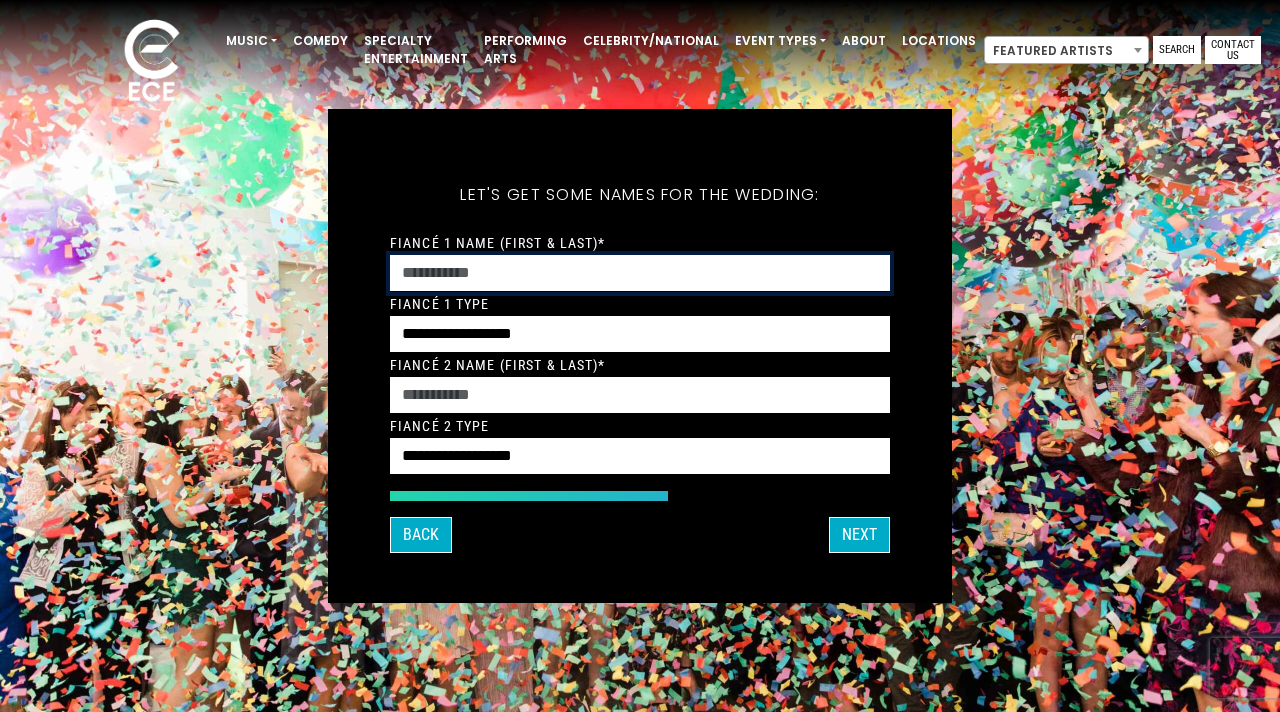 click on "Fiancé 1 Name (First & Last)*" at bounding box center [640, 273] 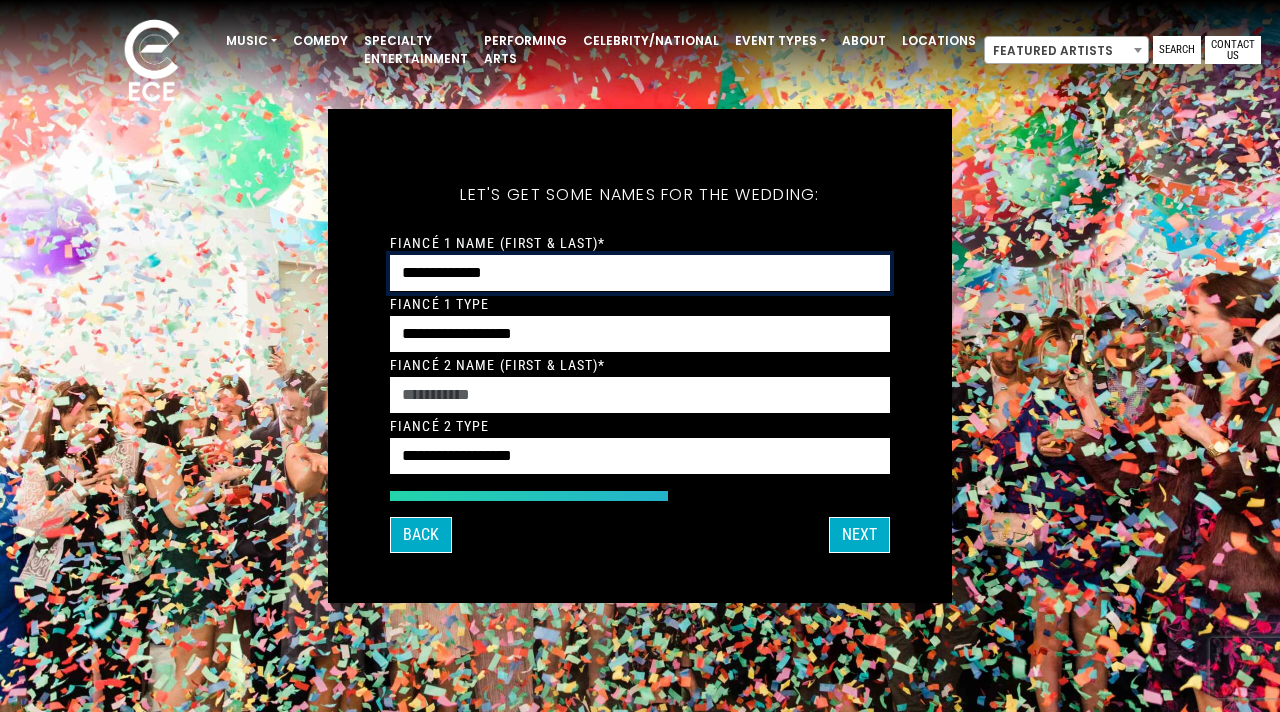 type on "**********" 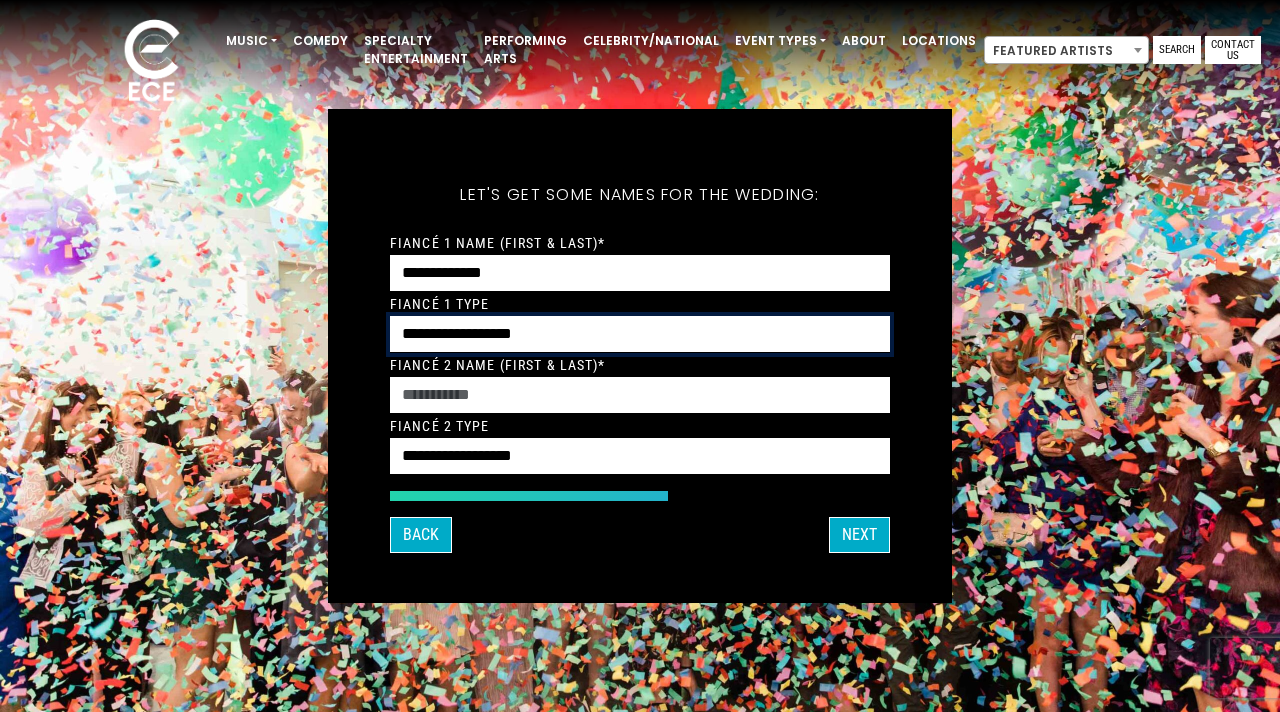 click on "**********" at bounding box center [640, 334] 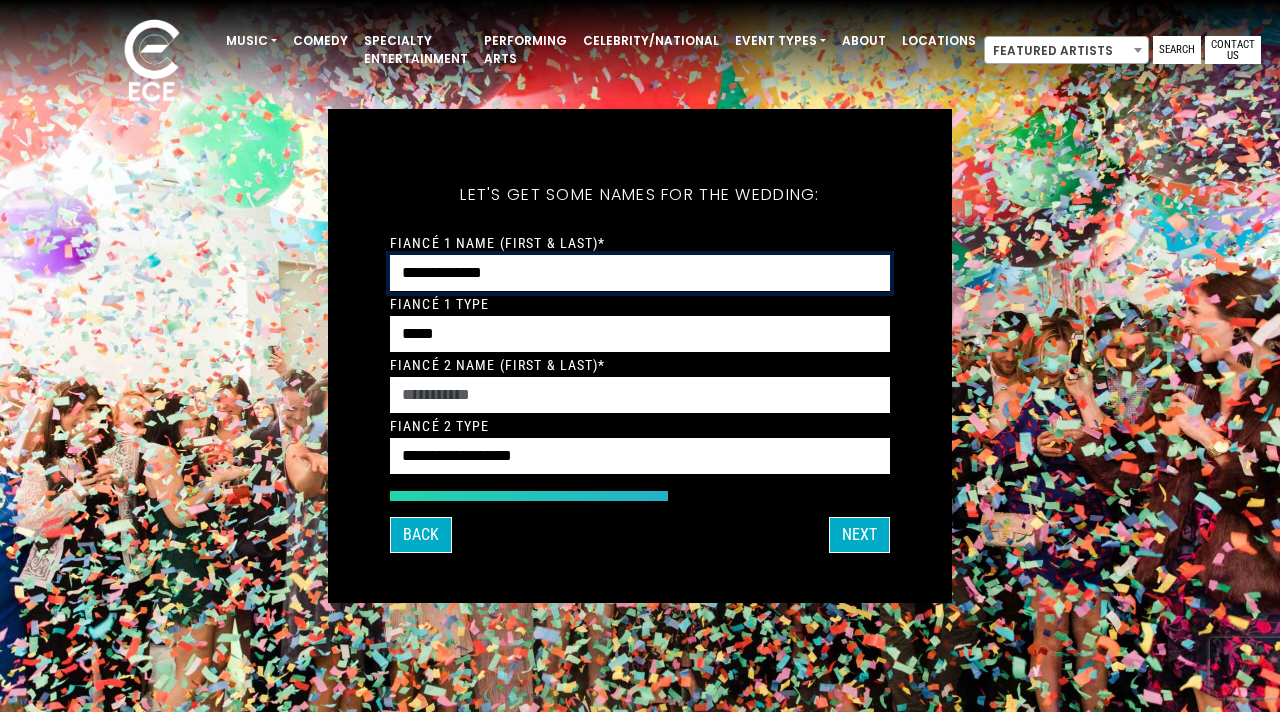 drag, startPoint x: 546, startPoint y: 271, endPoint x: 193, endPoint y: 270, distance: 353.0014 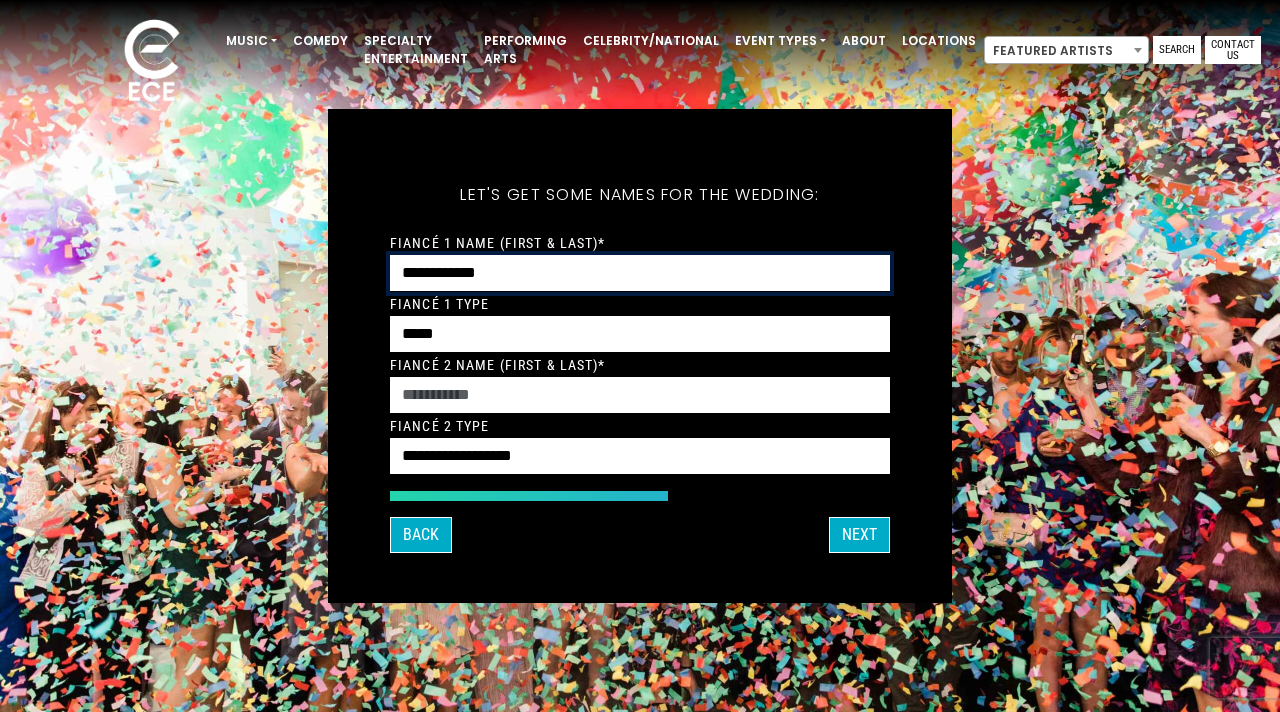 type on "**********" 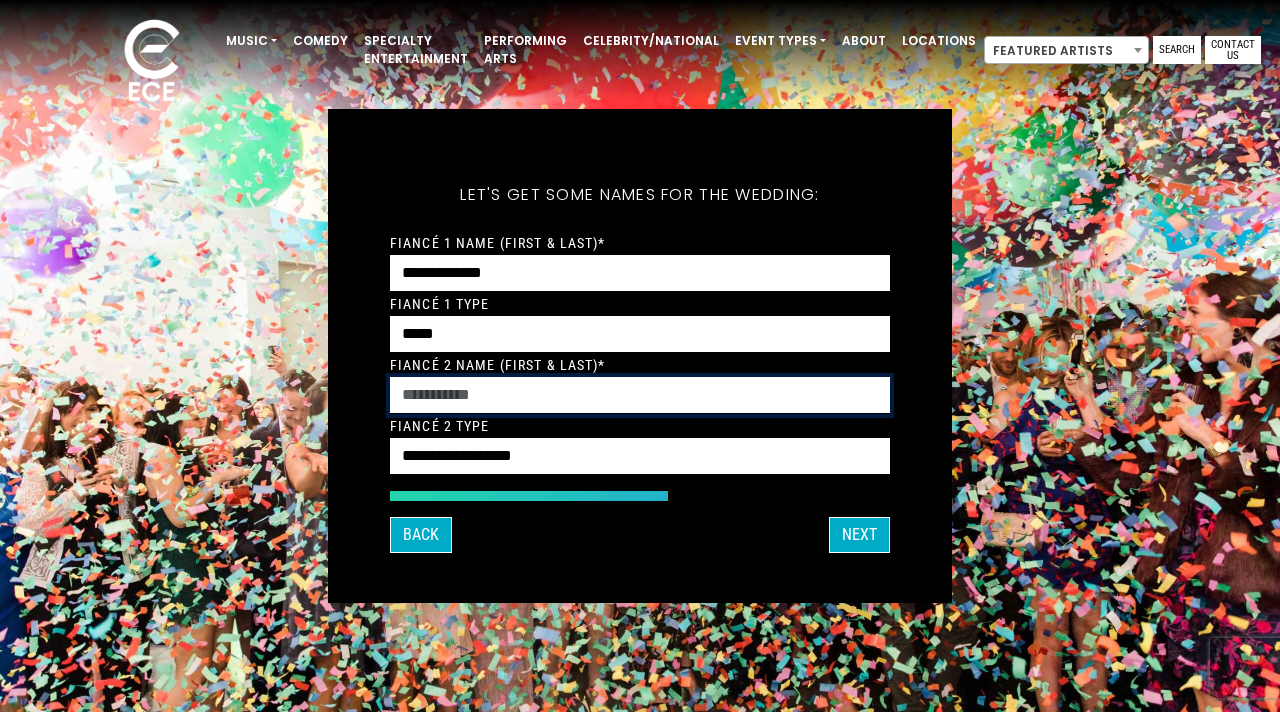 click on "Fiancé 2 Name (First & Last)*" at bounding box center [640, 395] 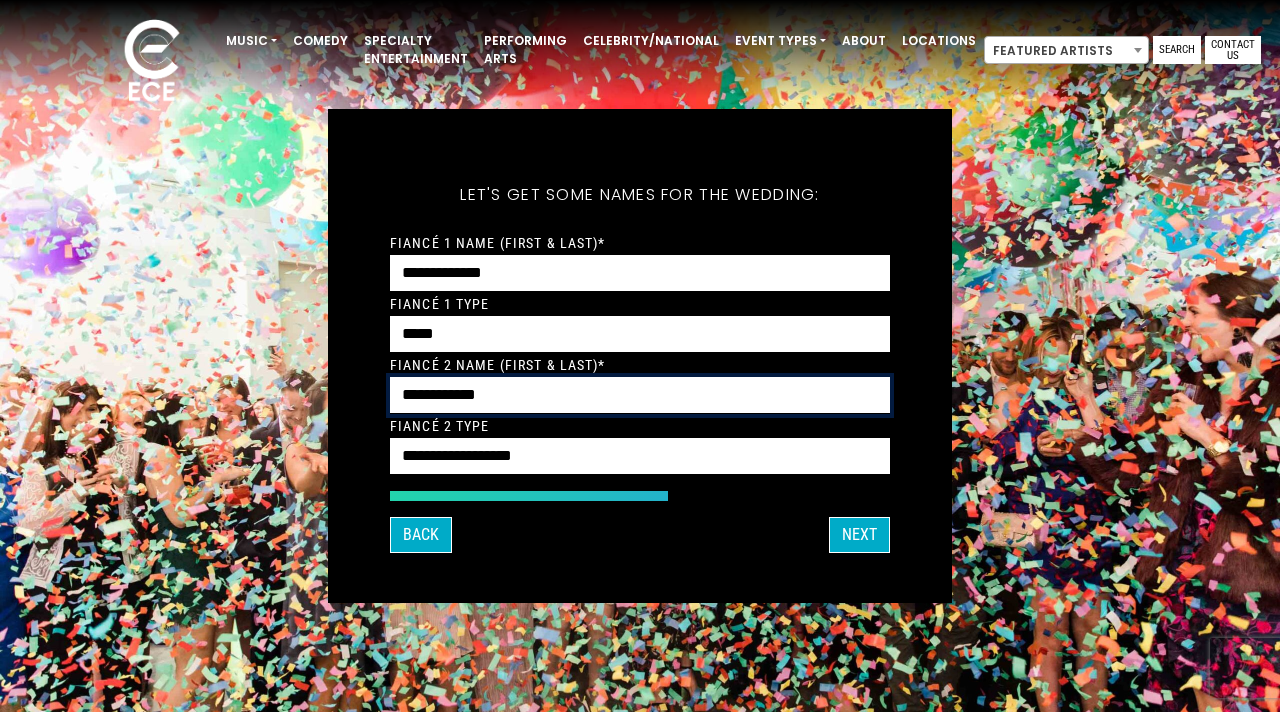 type on "**********" 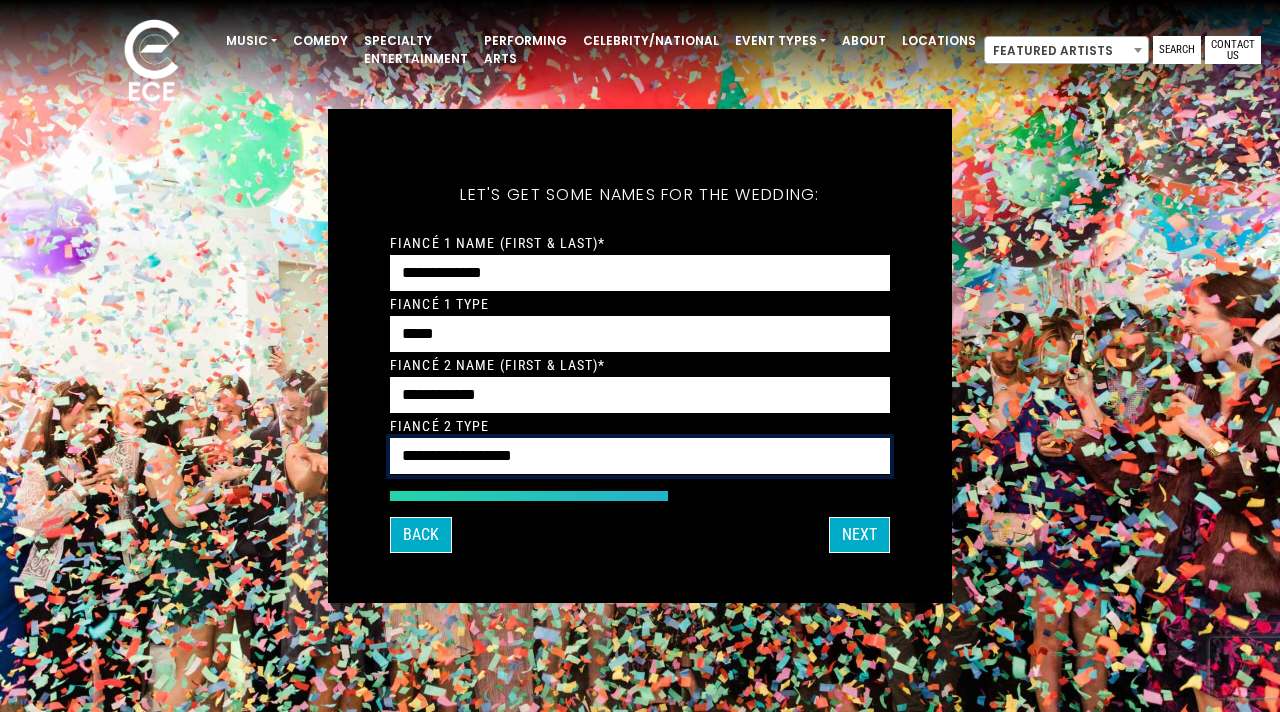 click on "**********" at bounding box center [640, 456] 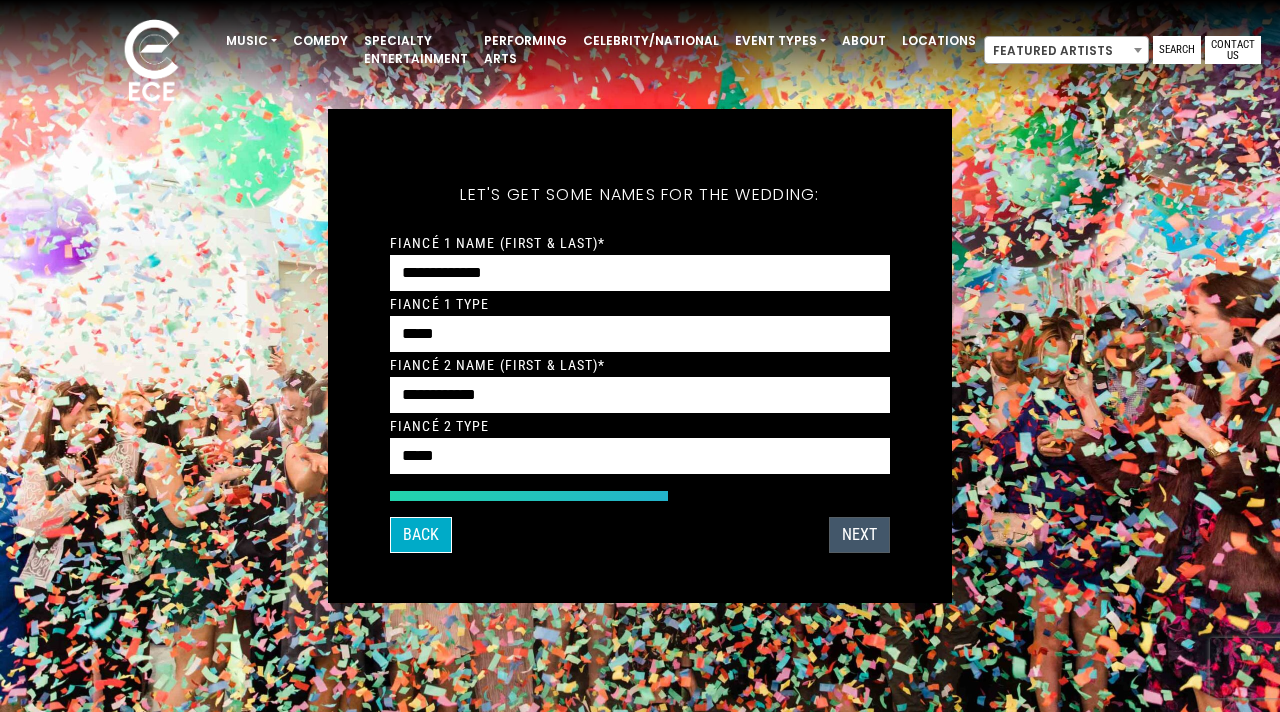 click on "Next" at bounding box center [859, 535] 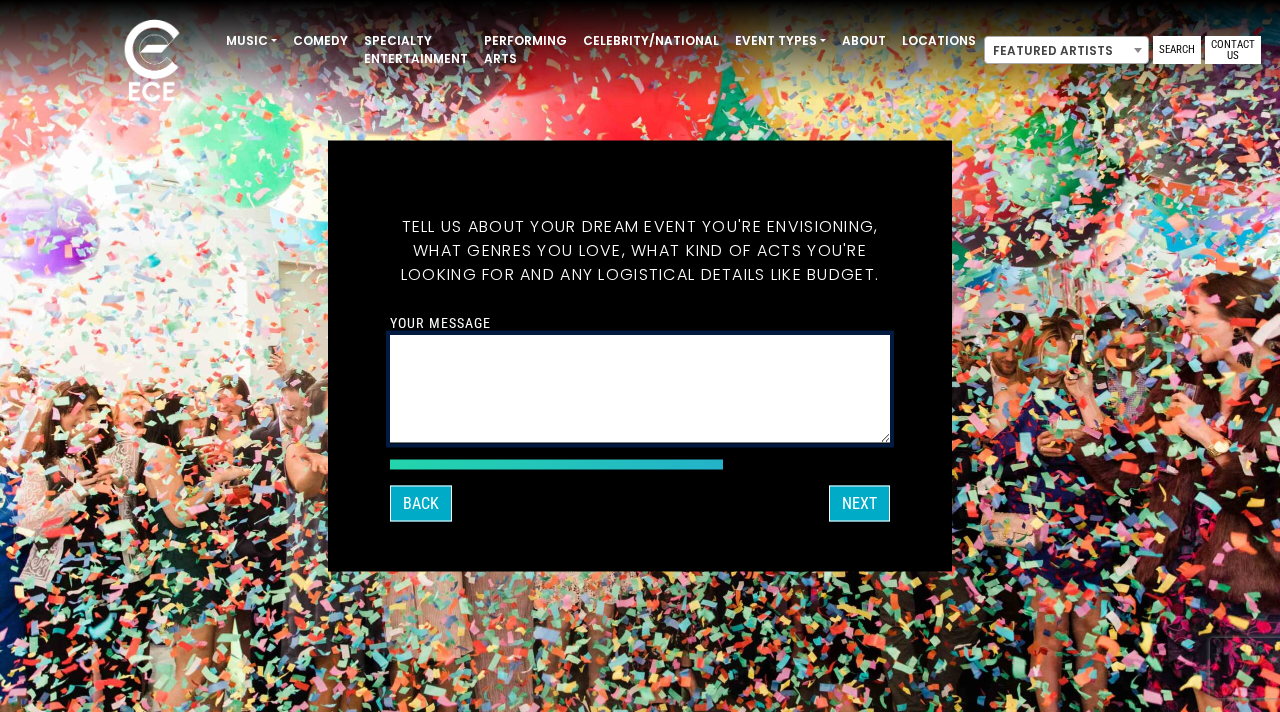 click on "Your message" at bounding box center [640, 389] 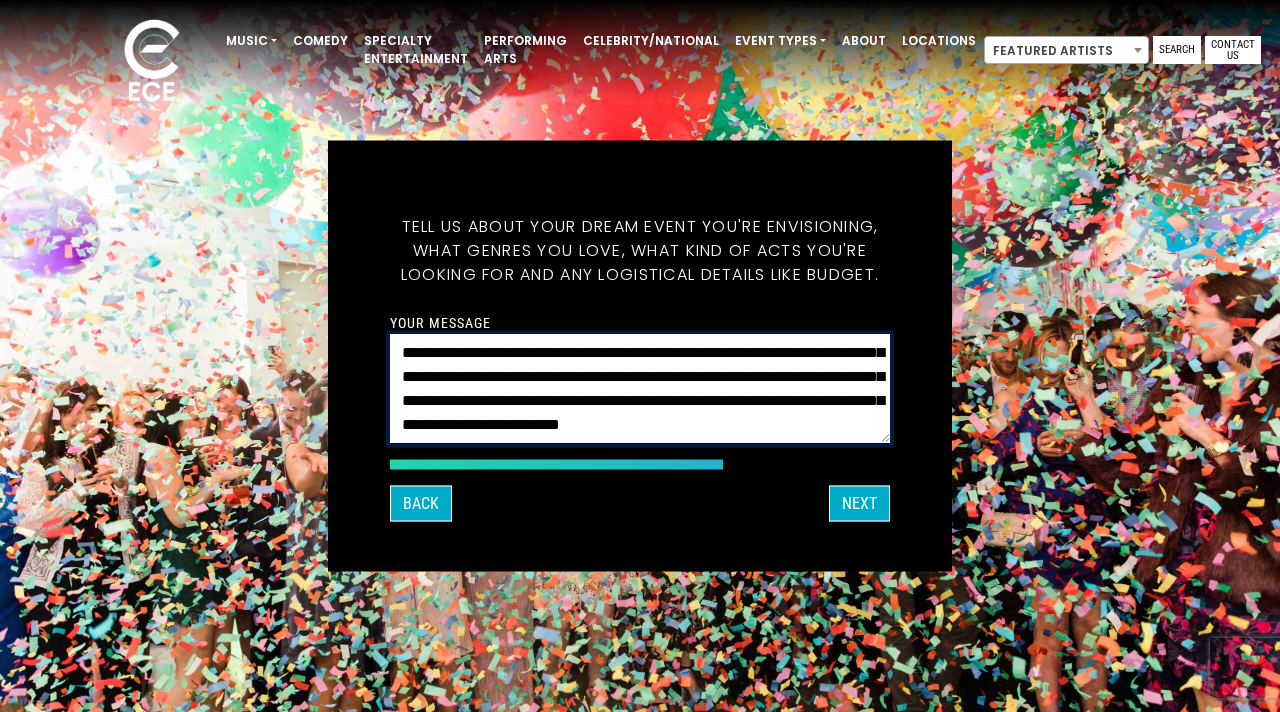 scroll, scrollTop: 65, scrollLeft: 0, axis: vertical 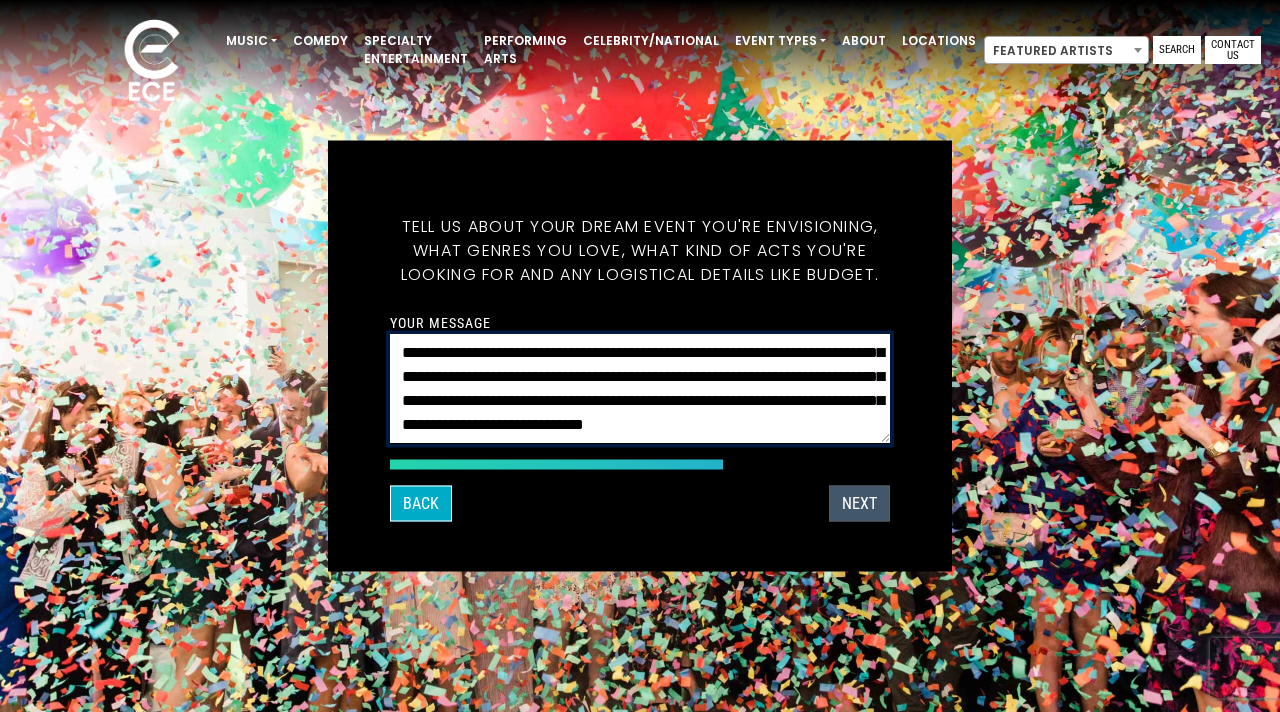 type on "**********" 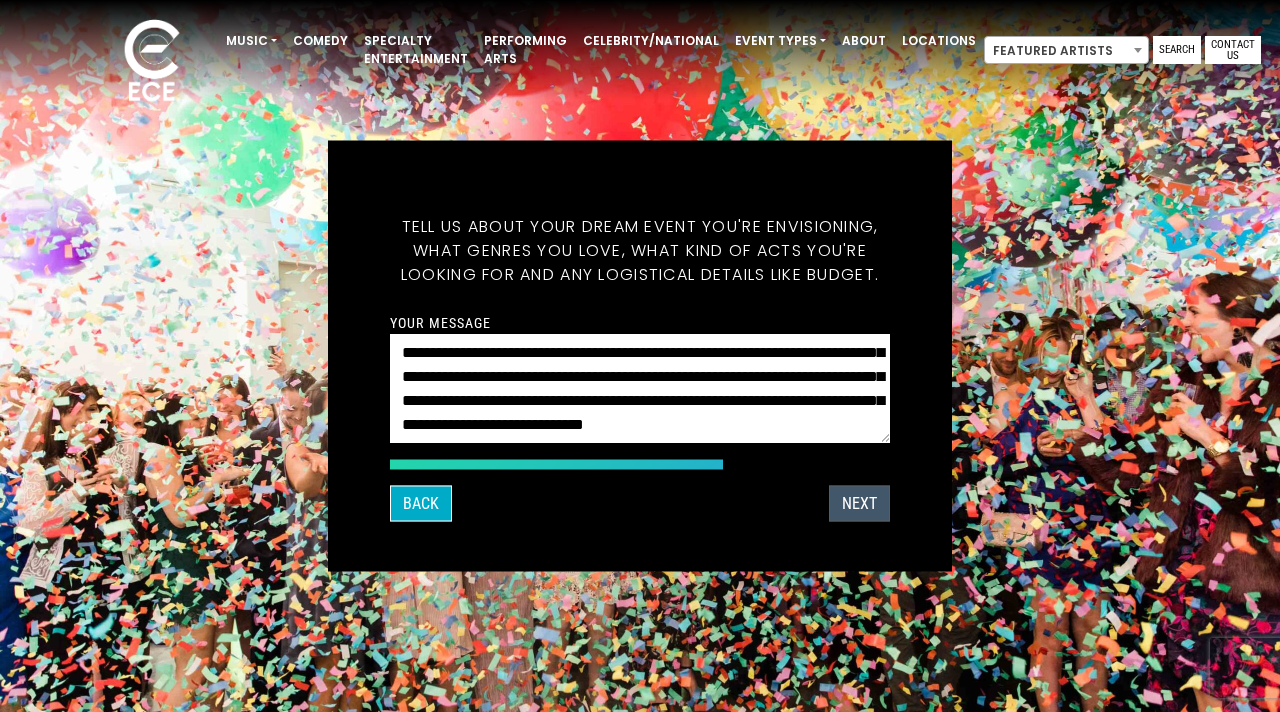 click on "Next" at bounding box center (859, 504) 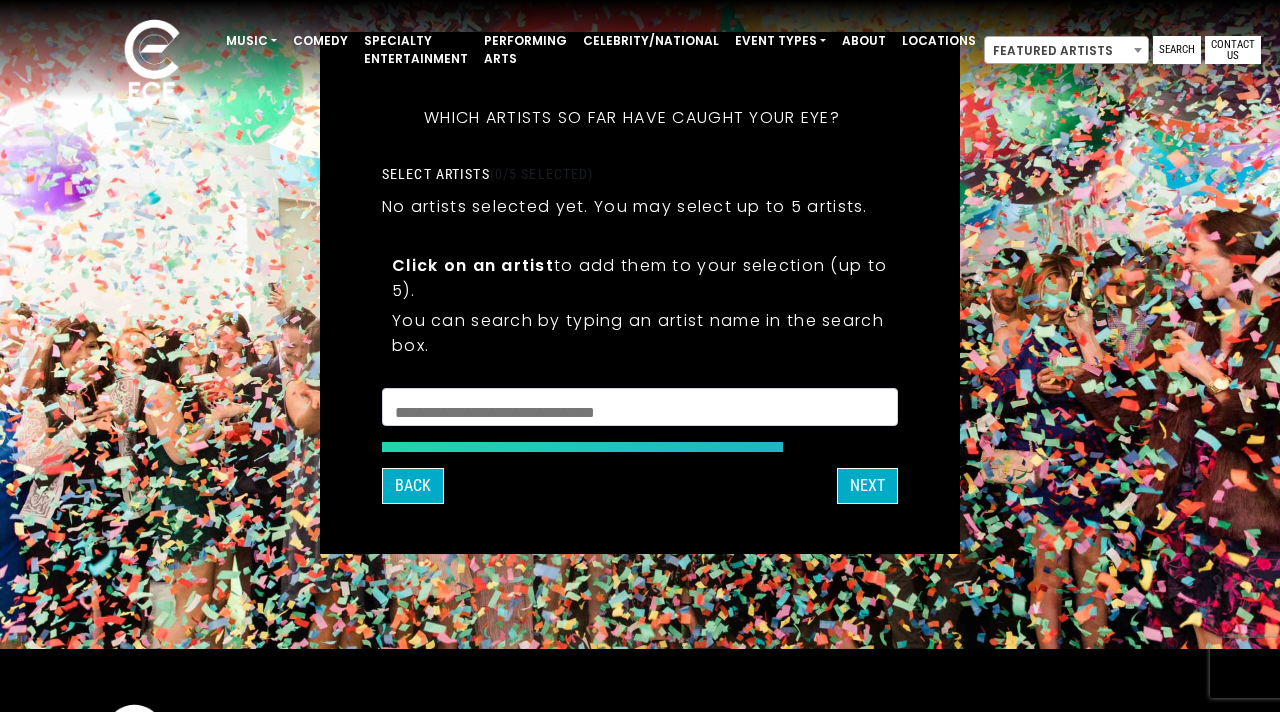 scroll, scrollTop: 66, scrollLeft: 0, axis: vertical 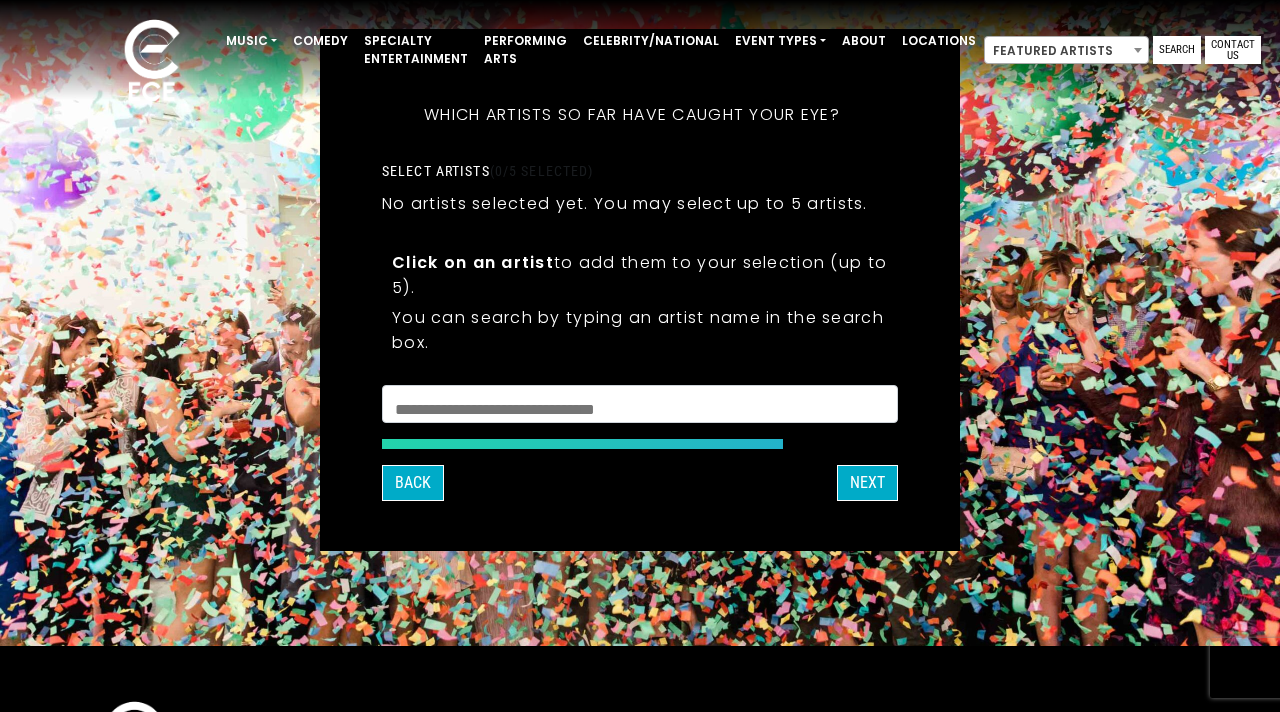 click at bounding box center (640, 407) 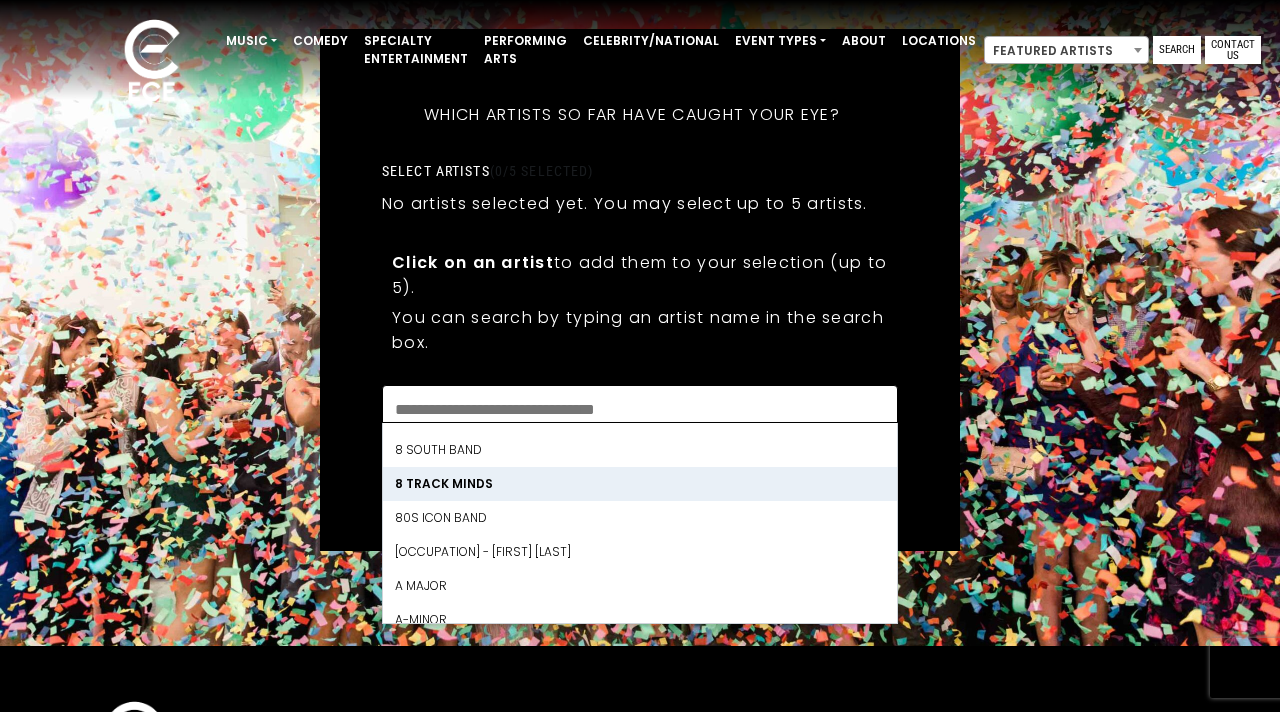 scroll, scrollTop: 0, scrollLeft: 0, axis: both 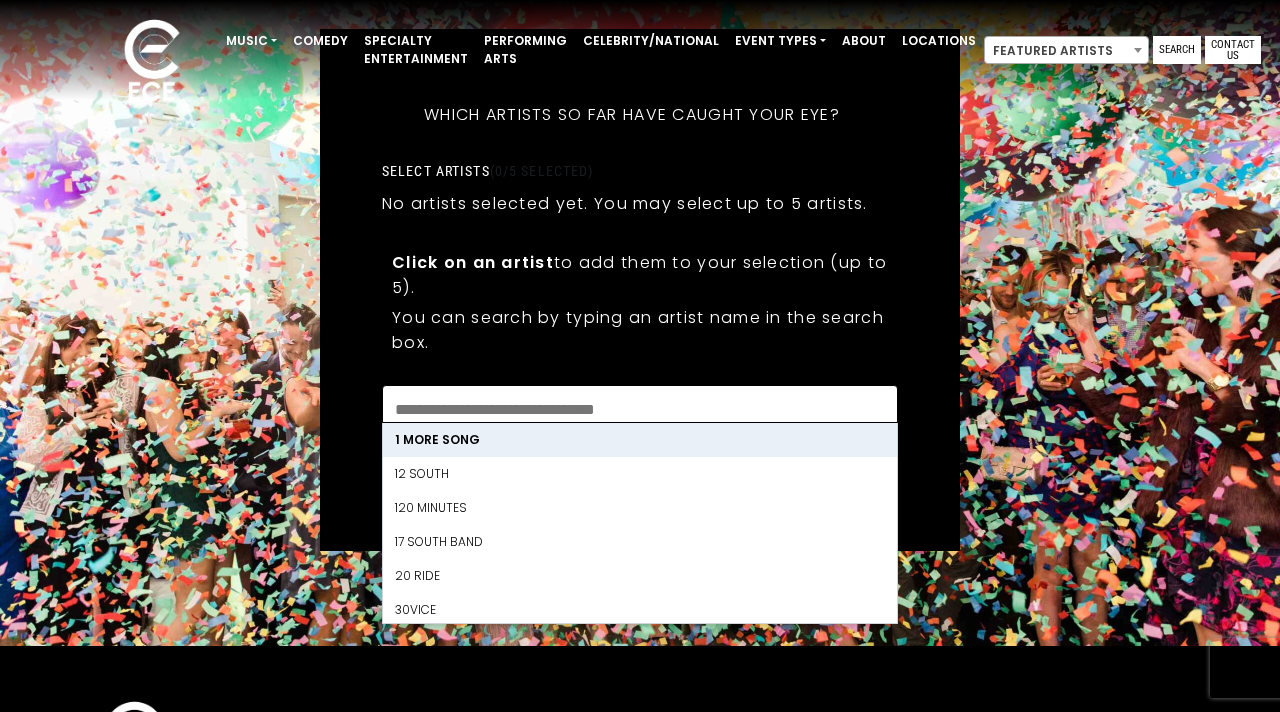 click on "You can search by typing an artist name in the search box." at bounding box center [640, 330] 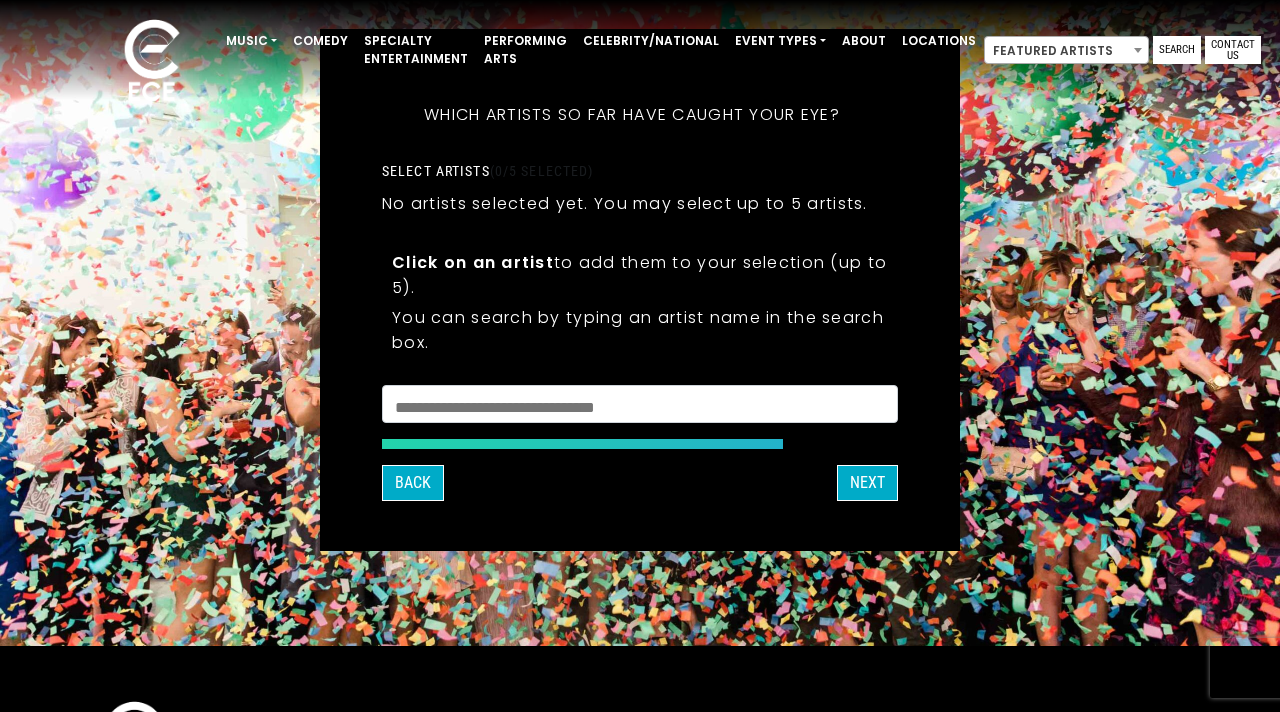 click on "Next" at bounding box center [867, 483] 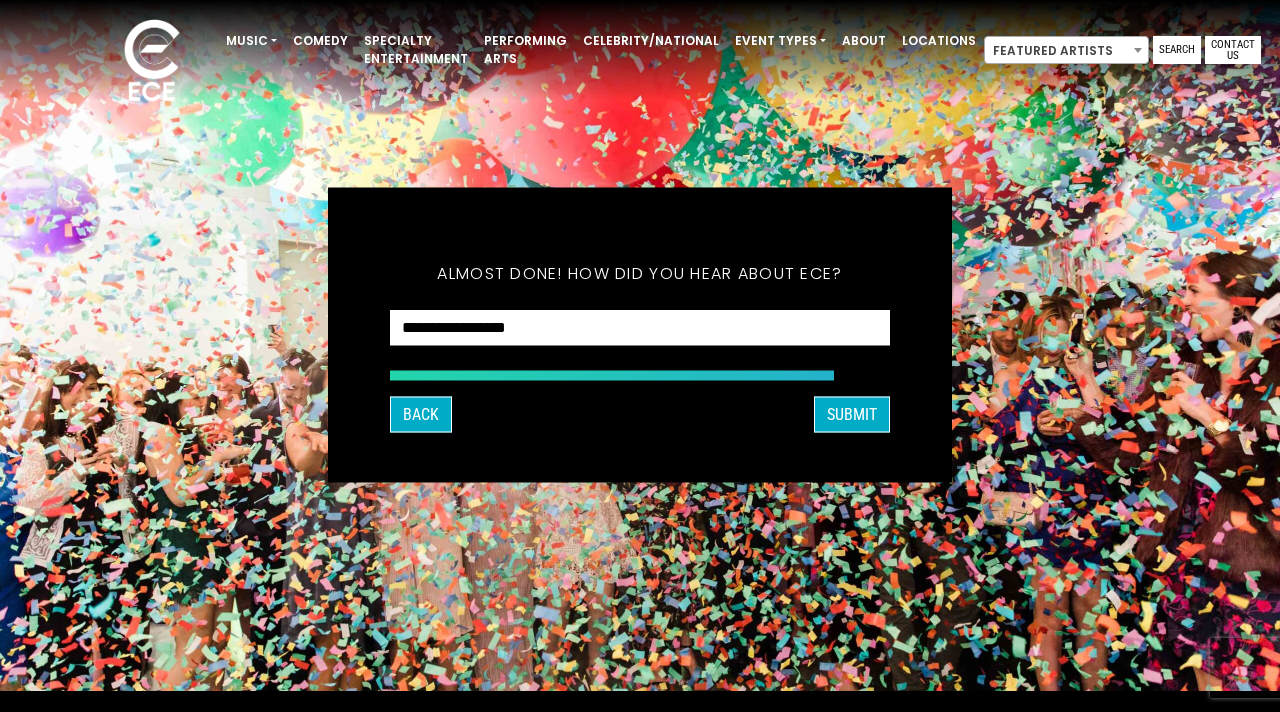 scroll, scrollTop: 20, scrollLeft: 0, axis: vertical 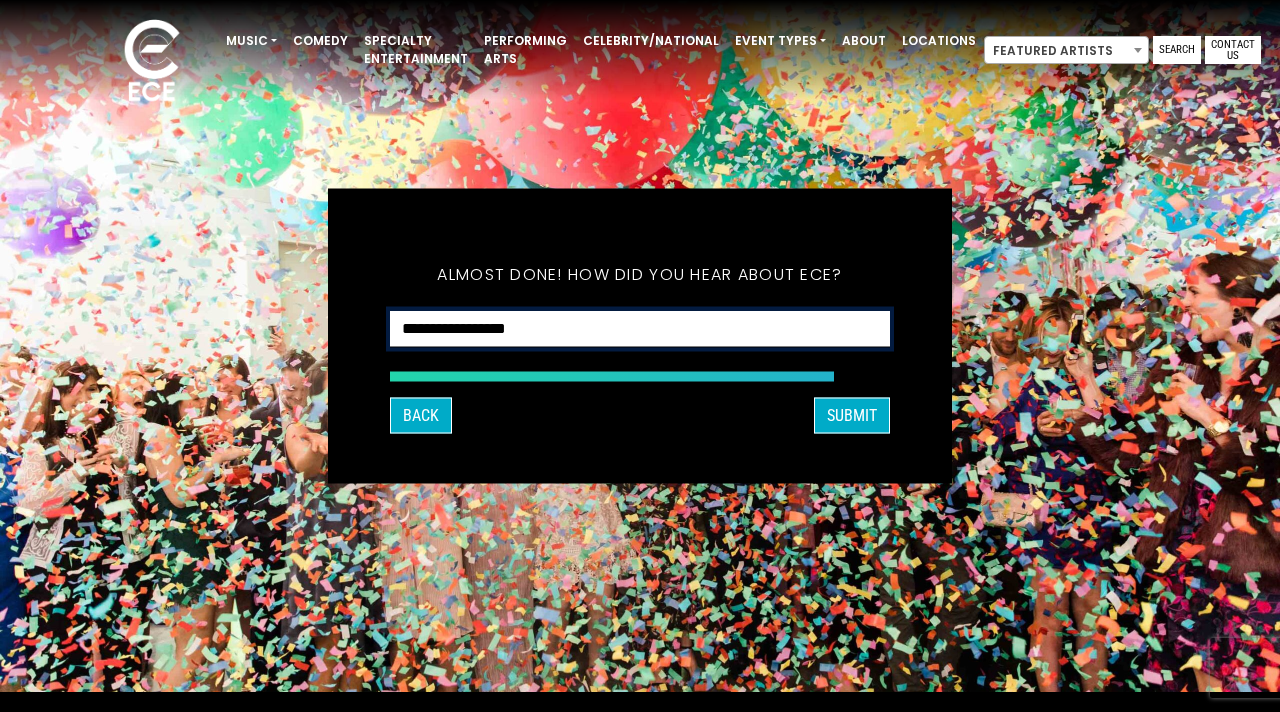 click on "**********" at bounding box center [640, 329] 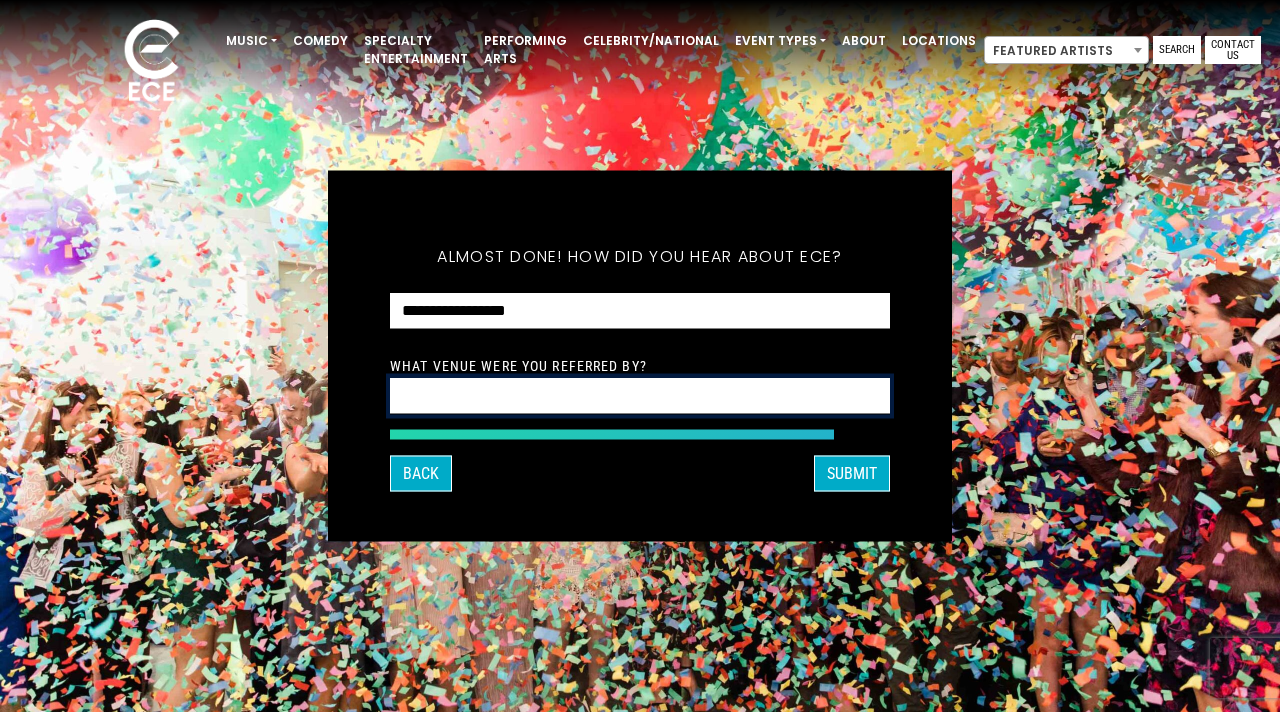 click at bounding box center (640, 396) 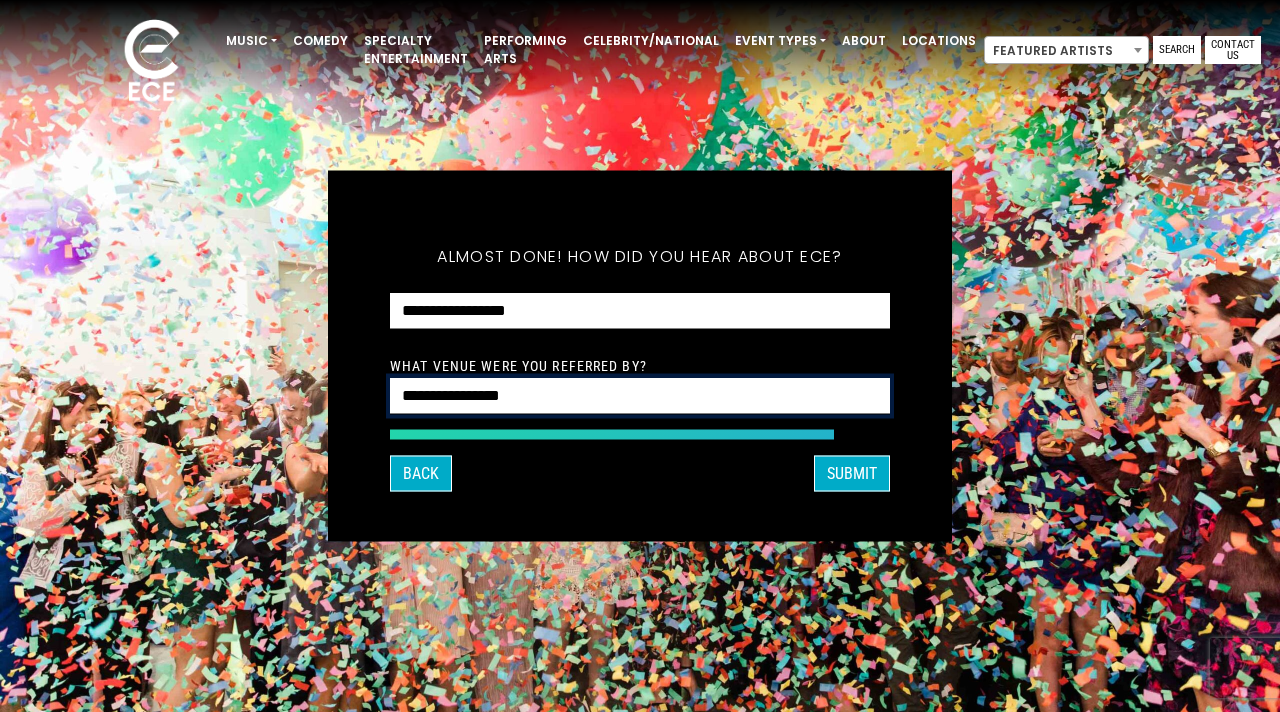 type on "**********" 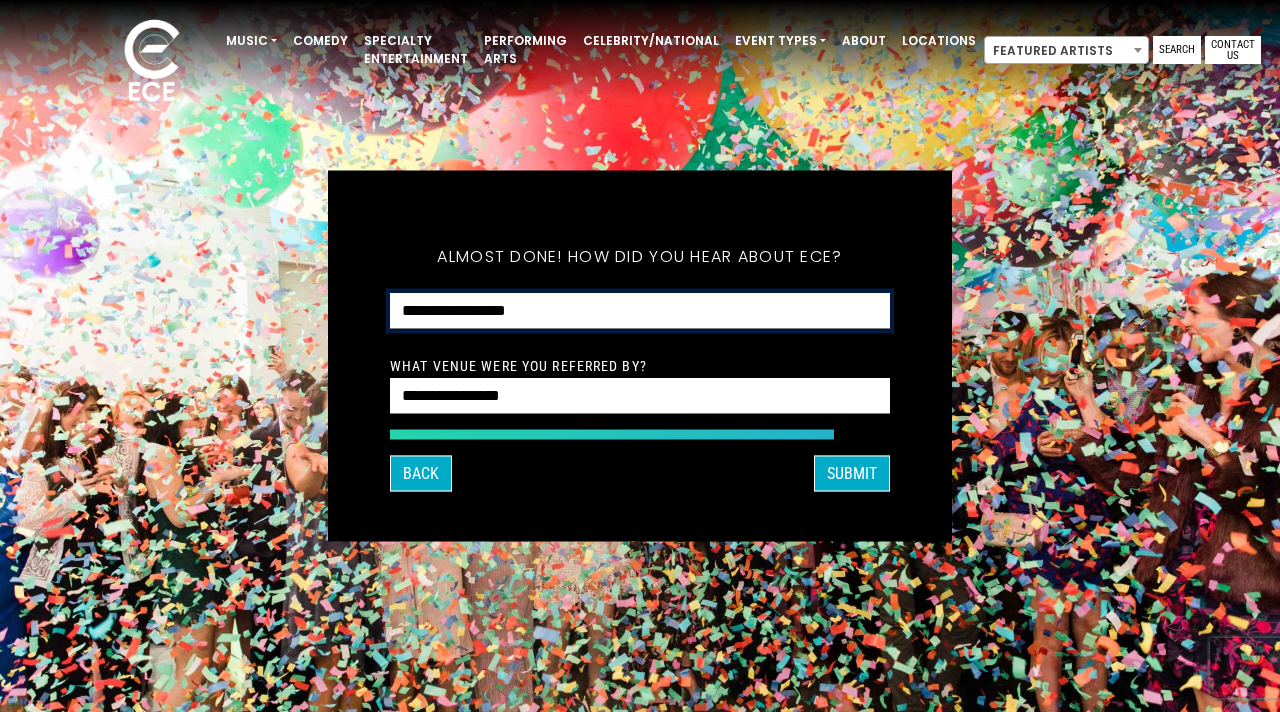 click on "**********" at bounding box center (640, 311) 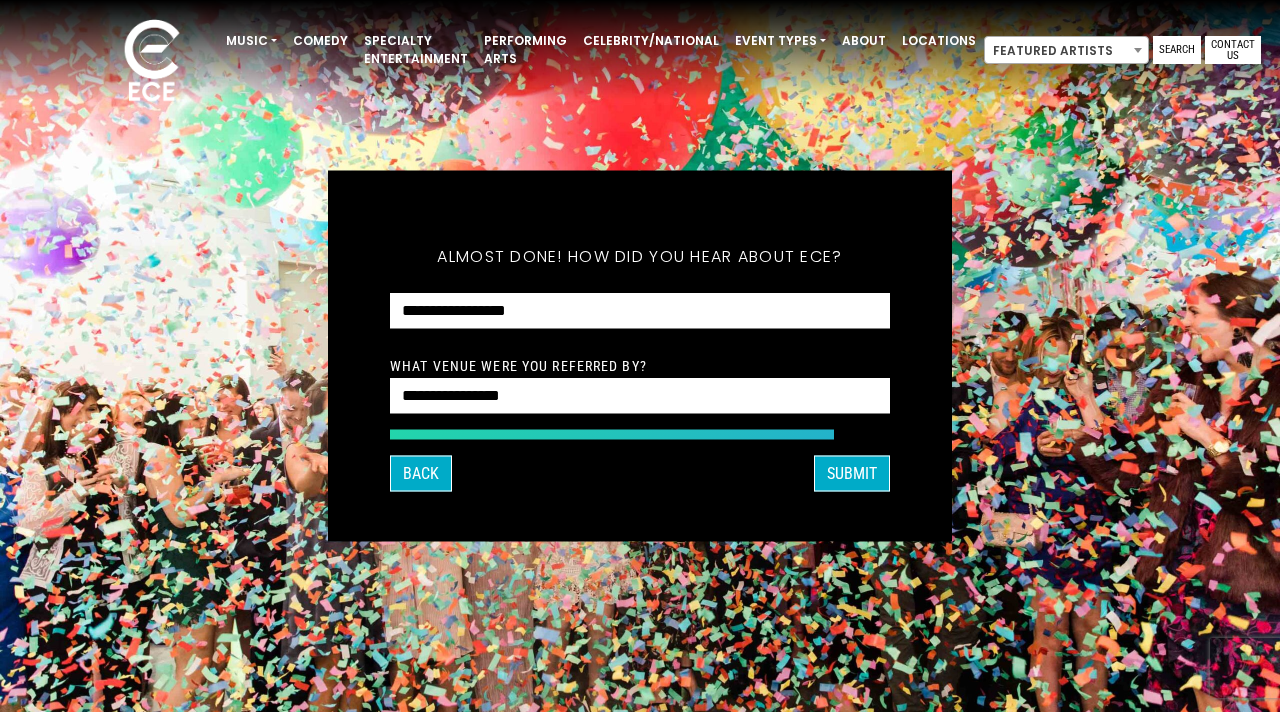 click on "SUBMIT" at bounding box center (852, 474) 